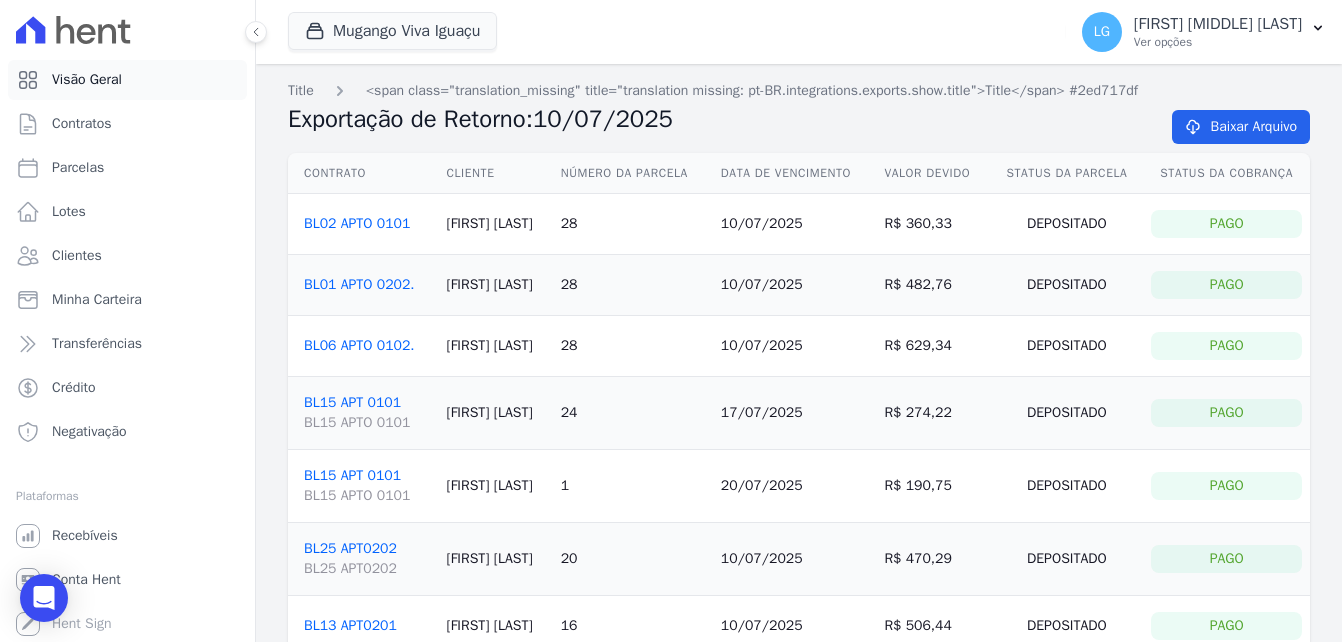 scroll, scrollTop: 0, scrollLeft: 0, axis: both 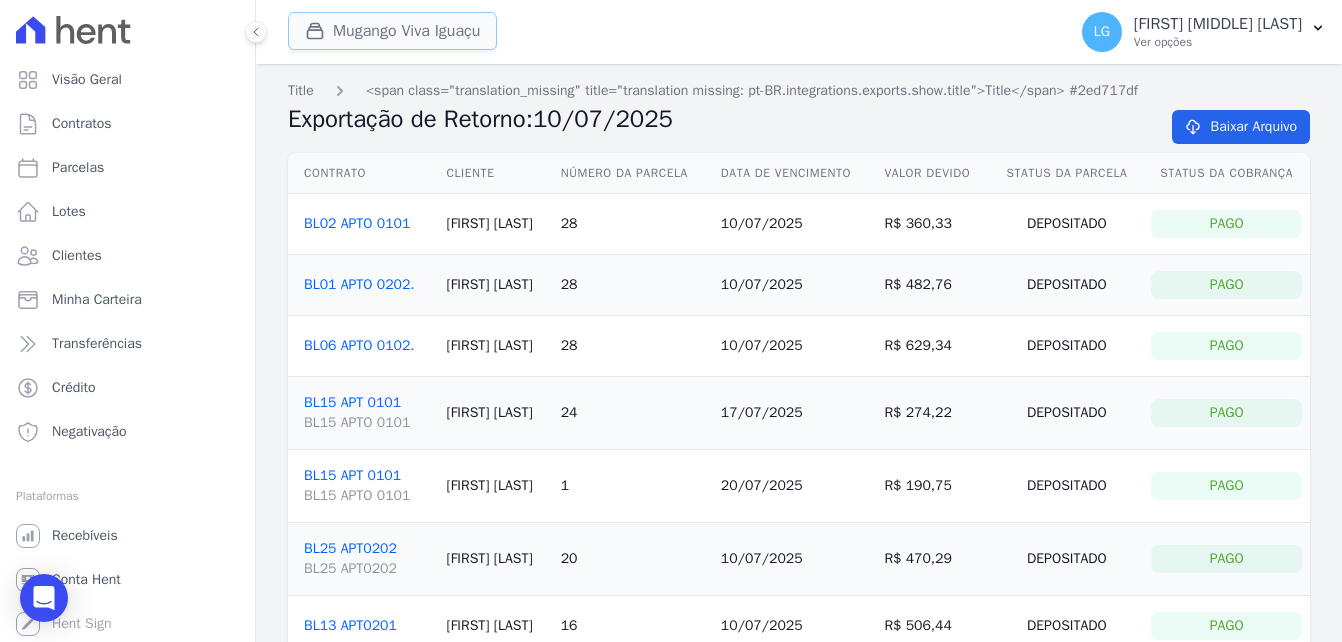 click on "Mugango   Viva Iguaçu" at bounding box center [392, 31] 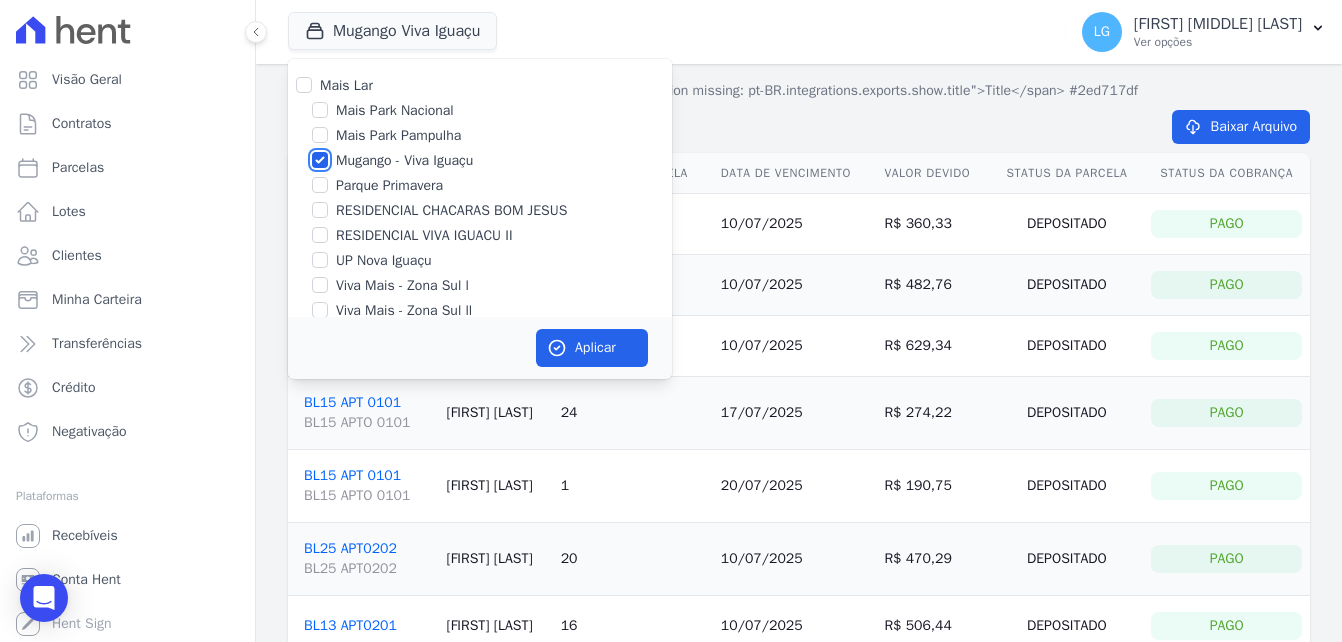 click on "Mugango - Viva Iguaçu" at bounding box center (320, 160) 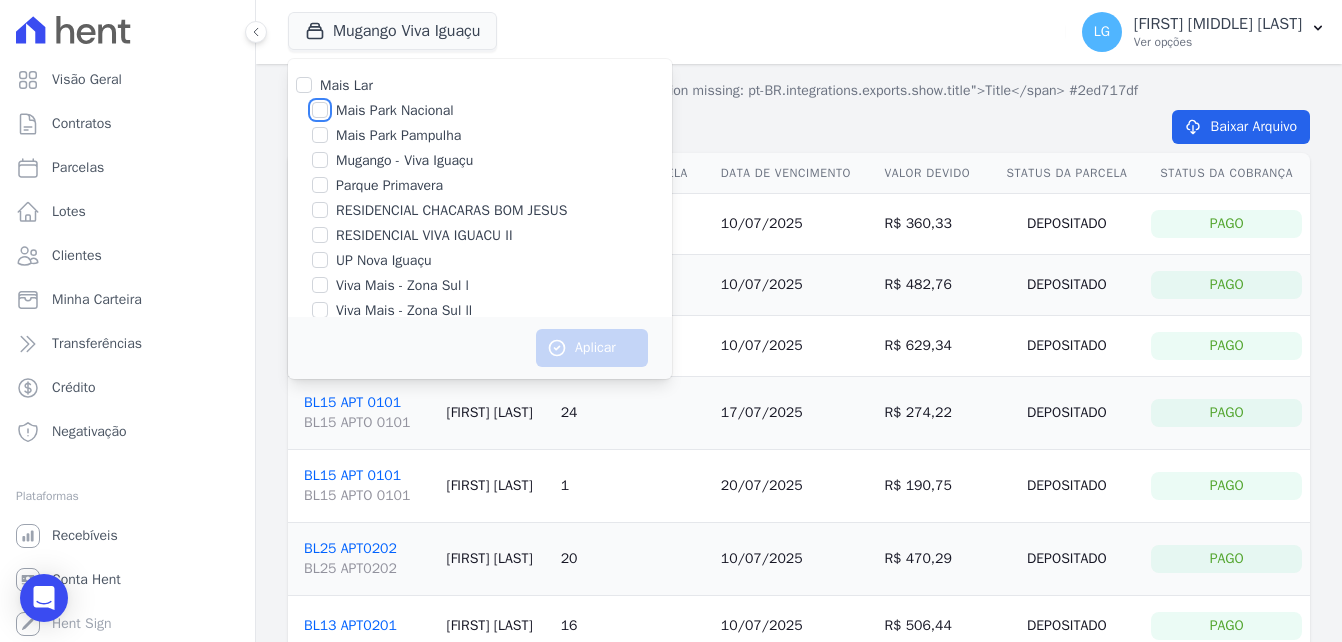 click on "Mais Park Nacional" at bounding box center [320, 110] 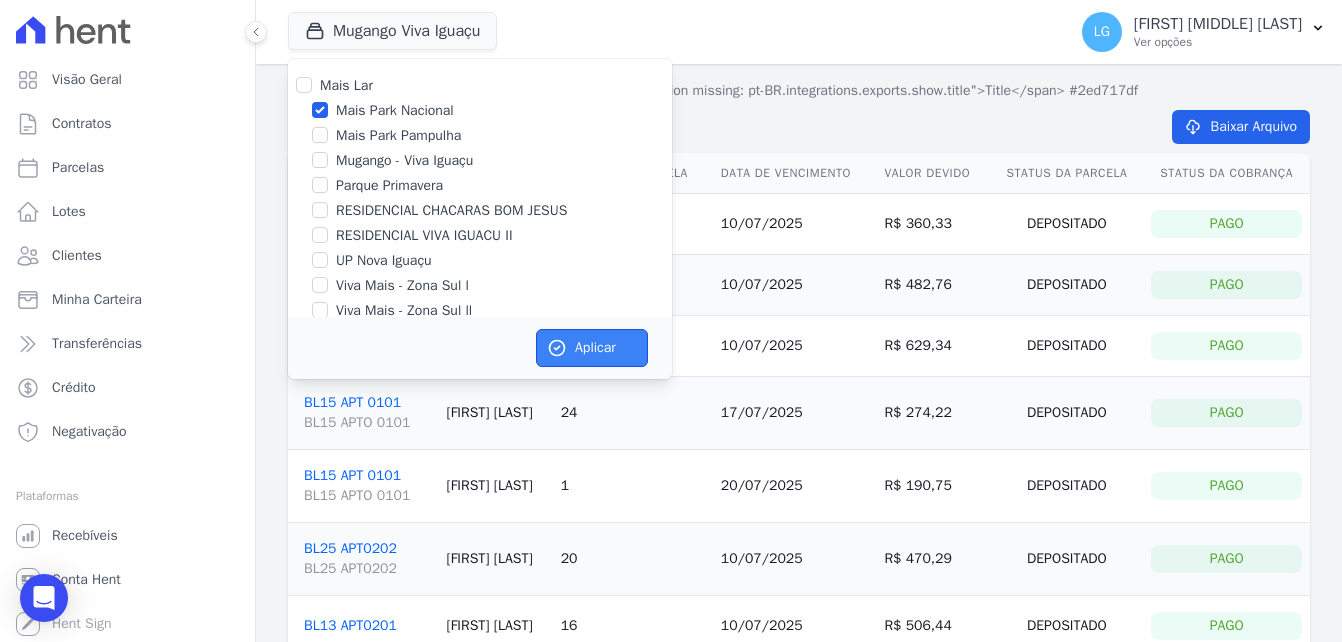click on "Aplicar" at bounding box center (592, 348) 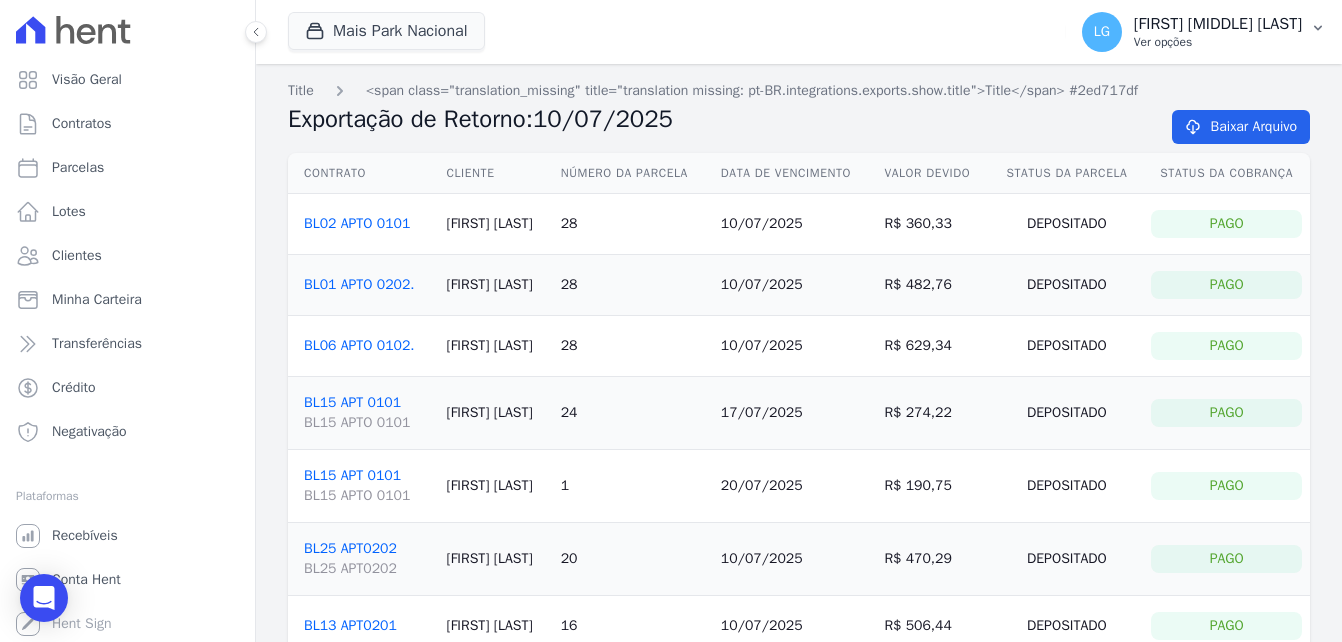 click on "Ver opções" at bounding box center [1218, 42] 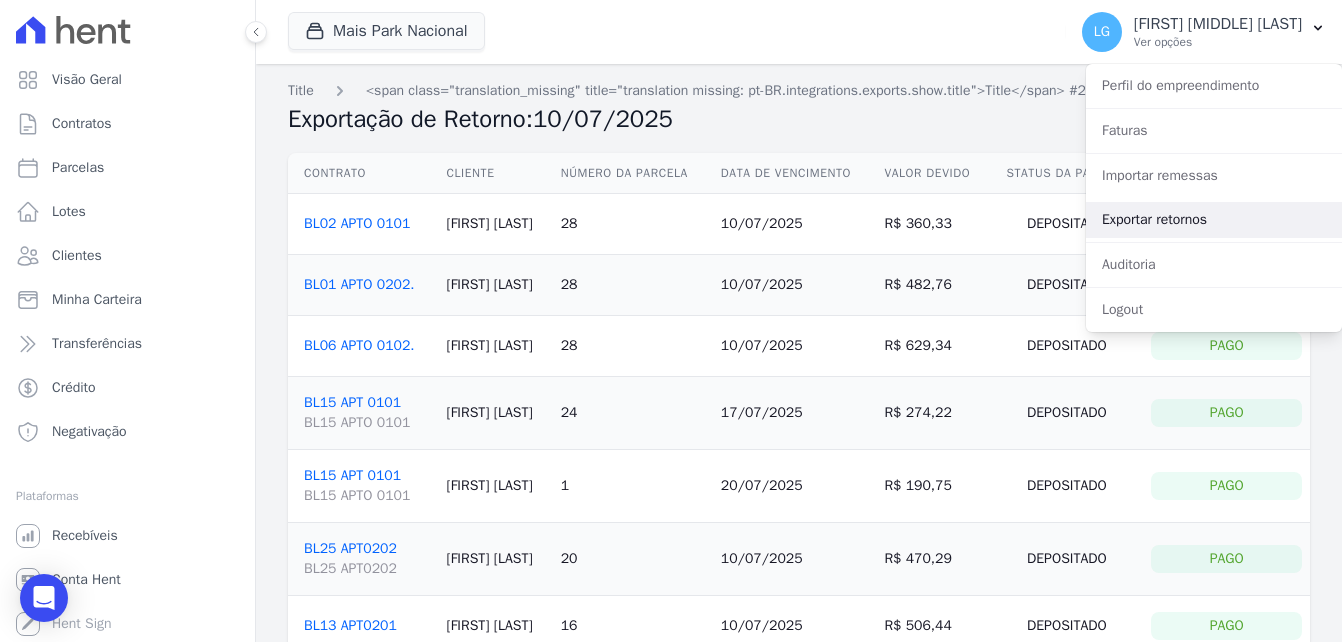 click on "Exportar retornos" at bounding box center [1214, 220] 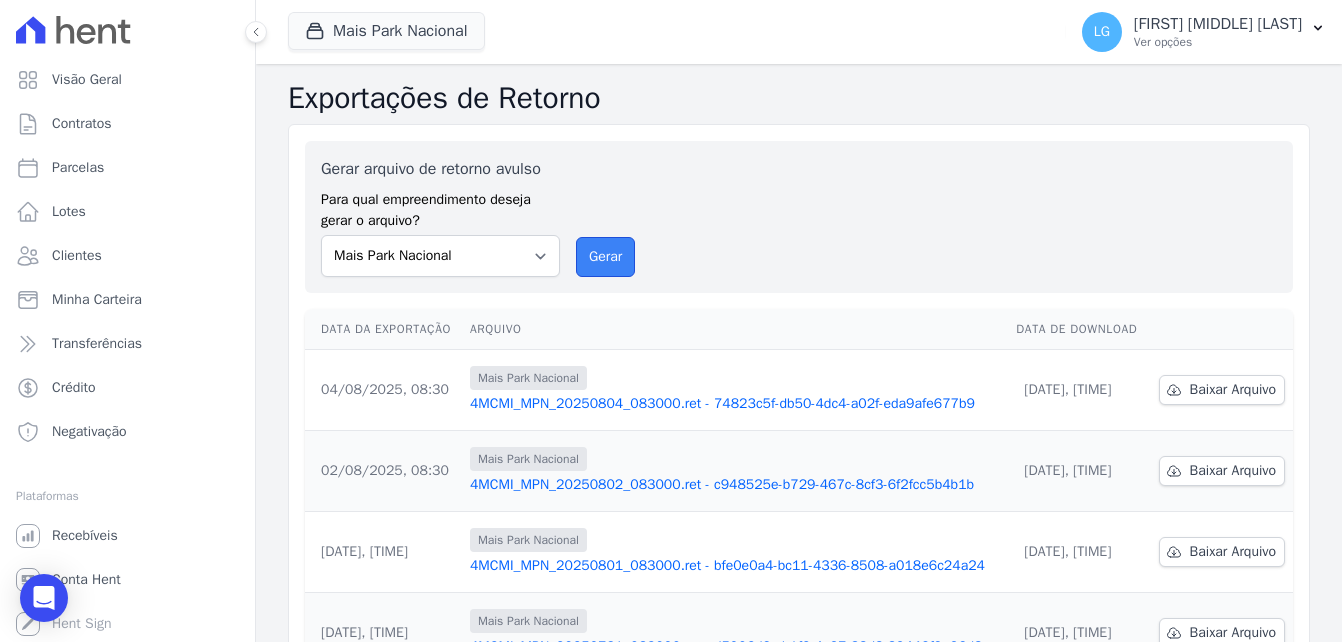 click on "Gerar" at bounding box center (605, 257) 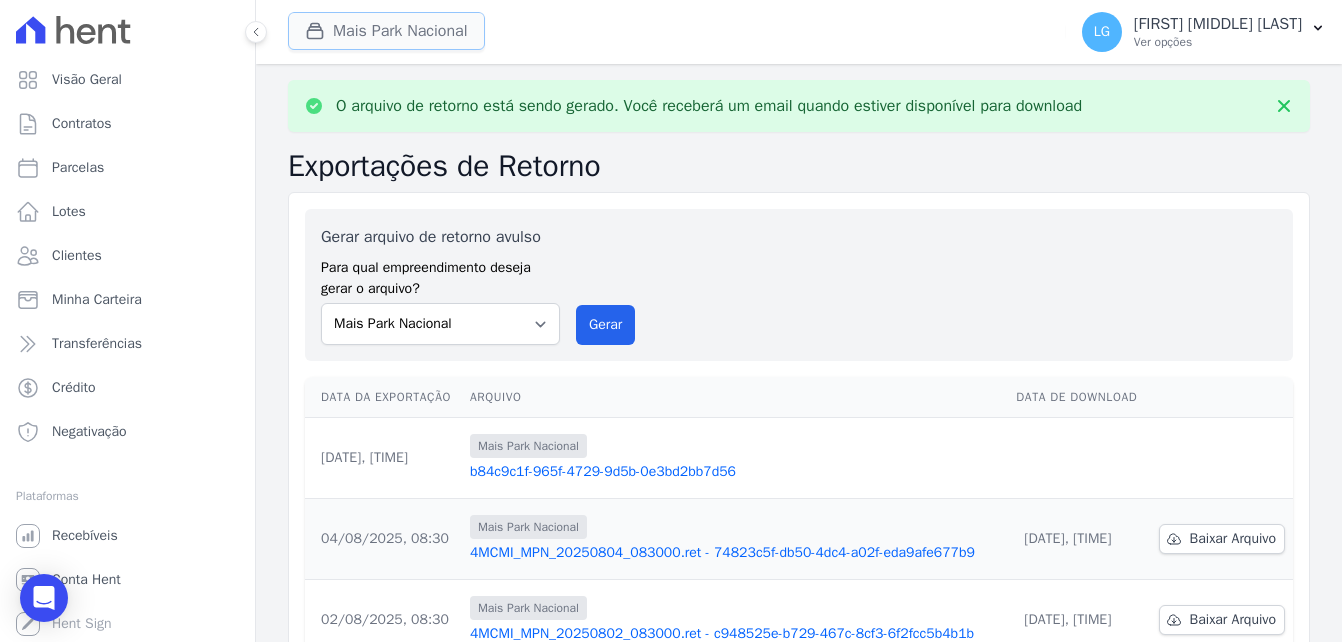 click on "Mais Park Nacional" at bounding box center [386, 31] 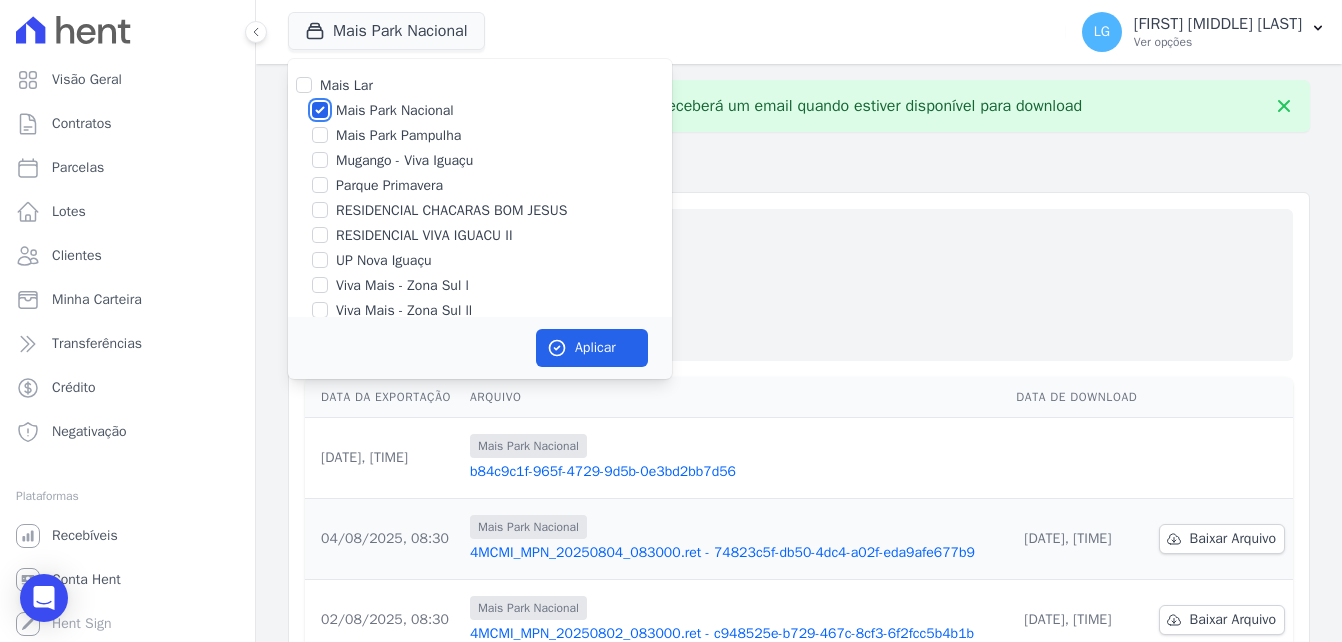 click on "Mais Park Nacional" at bounding box center [320, 110] 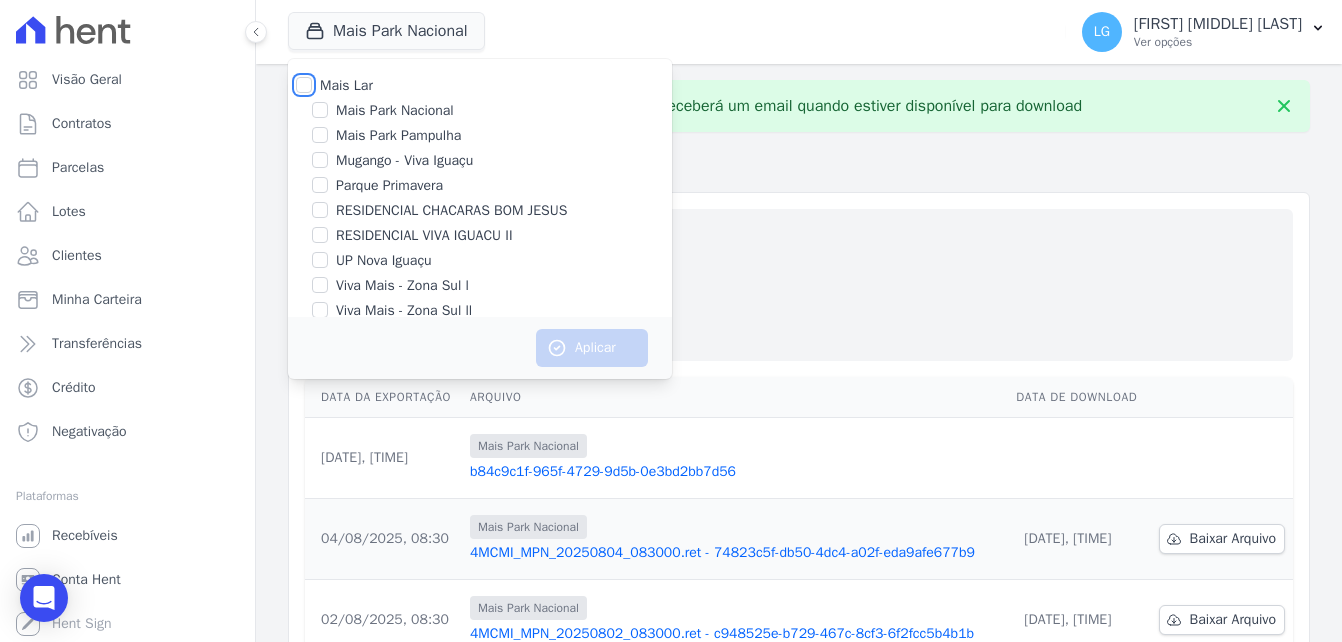 click on "Mais Lar" at bounding box center [304, 85] 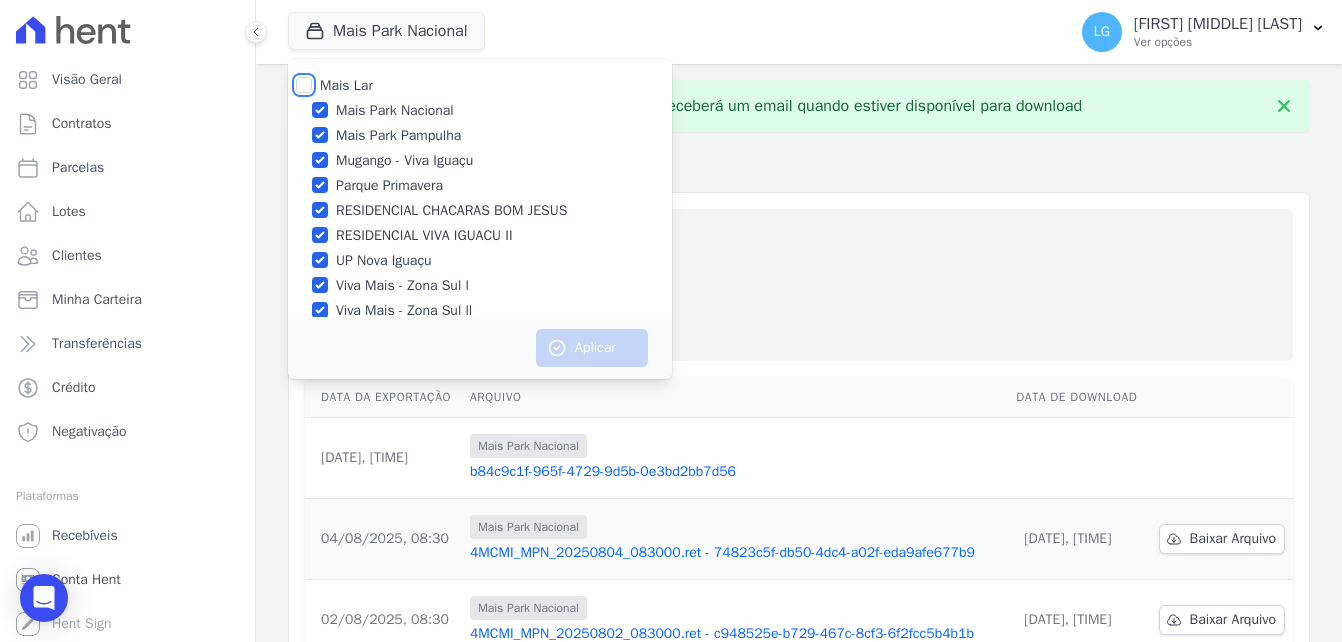 checkbox on "true" 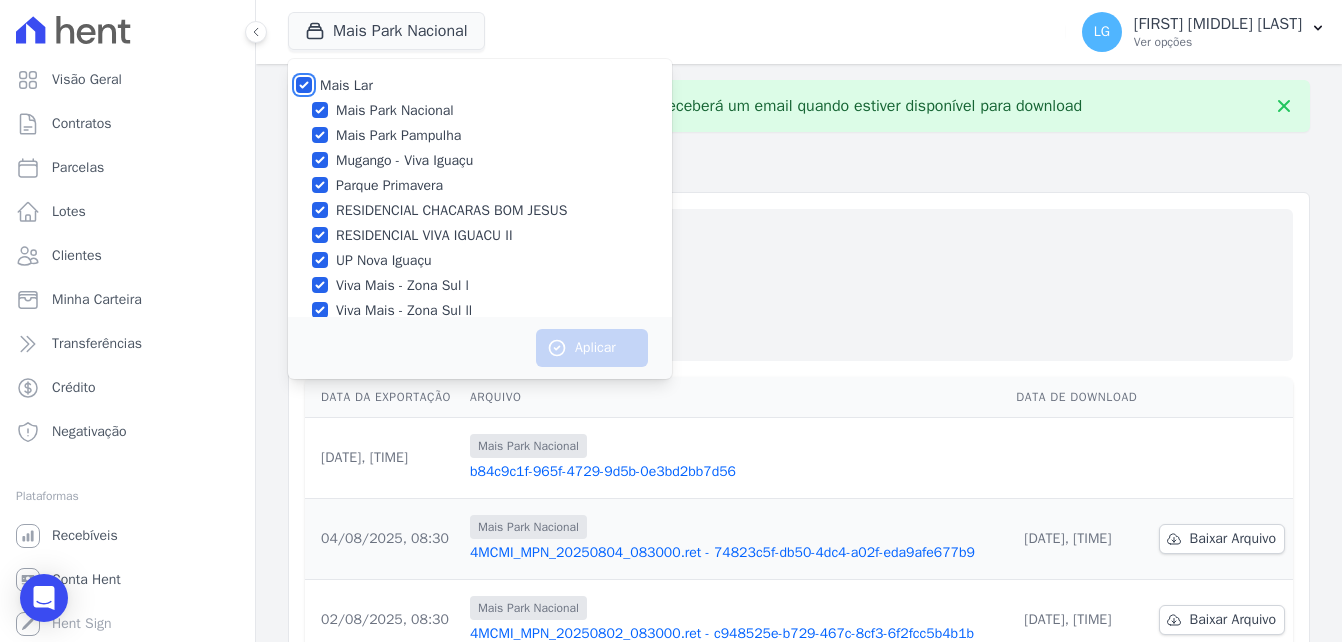 checkbox on "true" 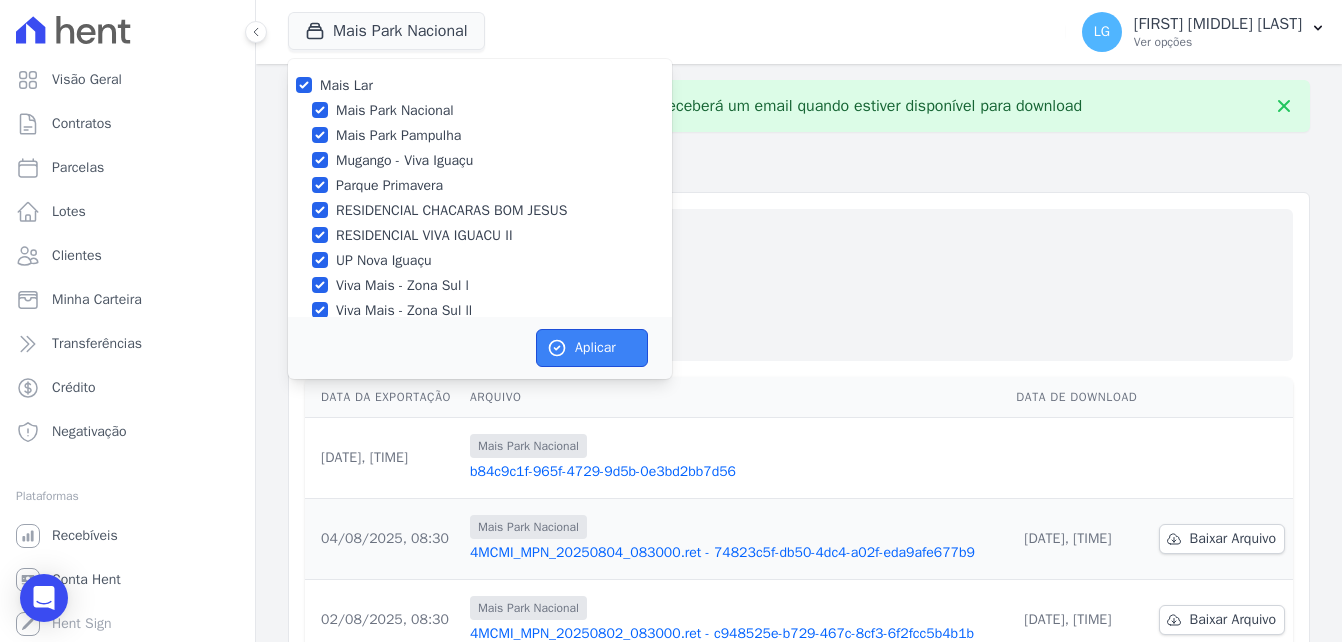 click on "Aplicar" at bounding box center (592, 348) 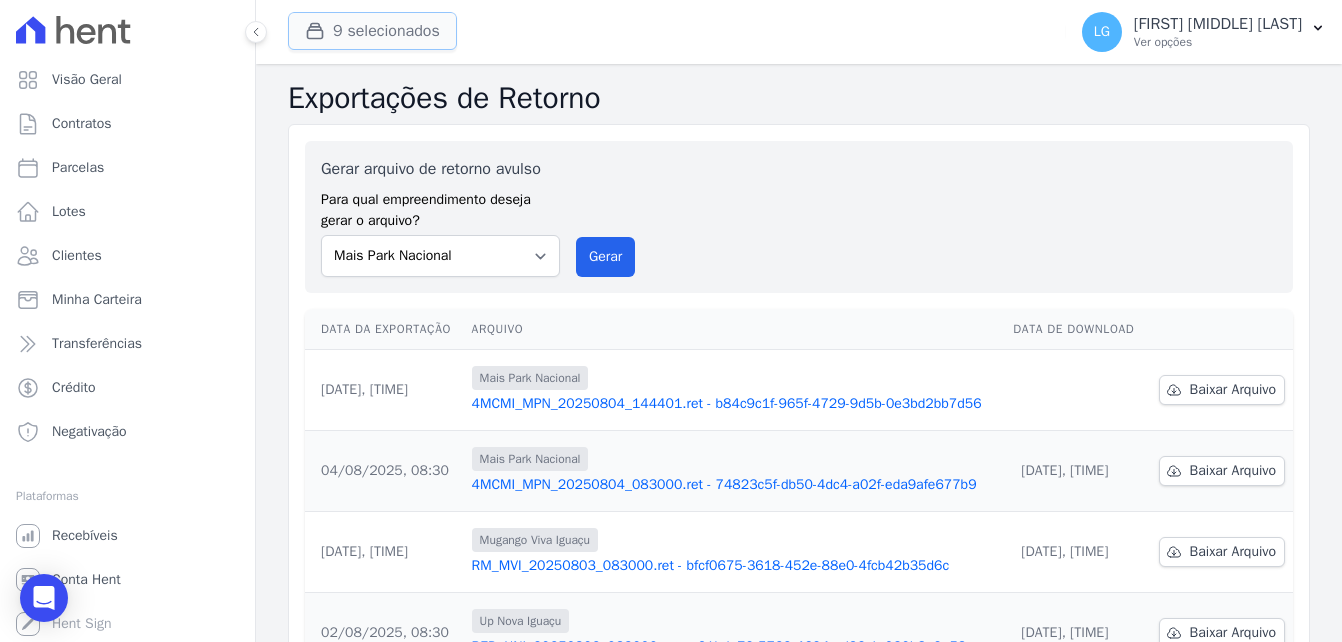 click on "9 selecionados" at bounding box center (372, 31) 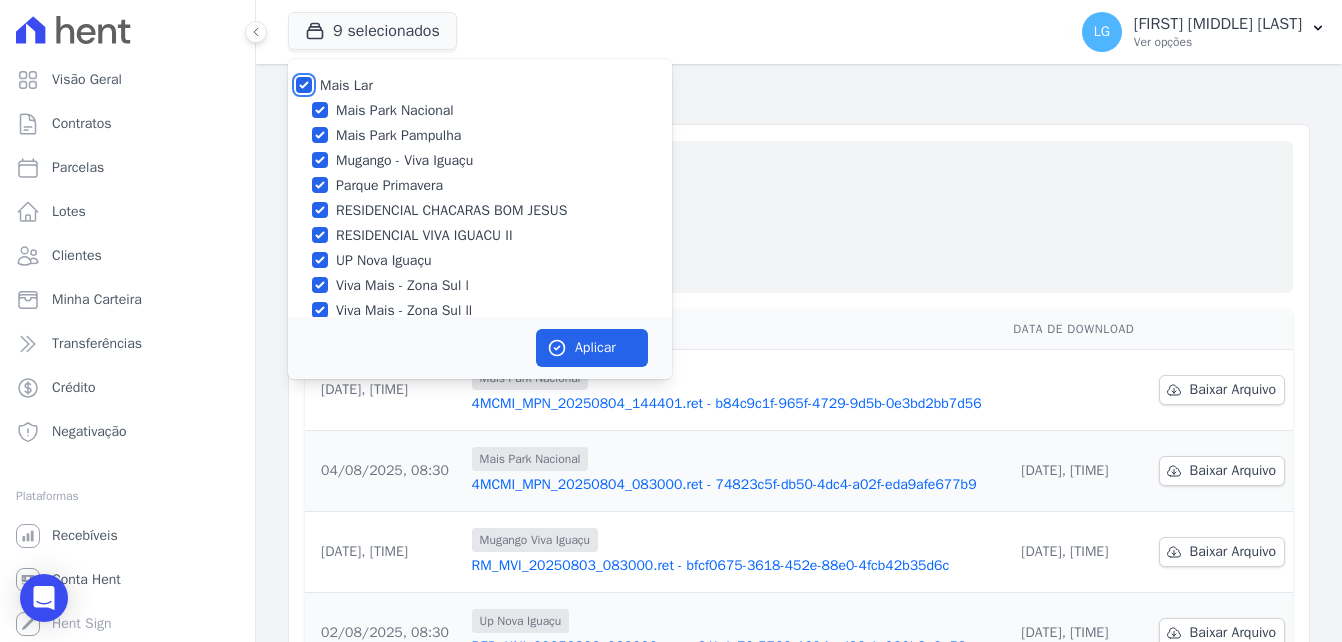 click on "Mais Lar" at bounding box center [304, 85] 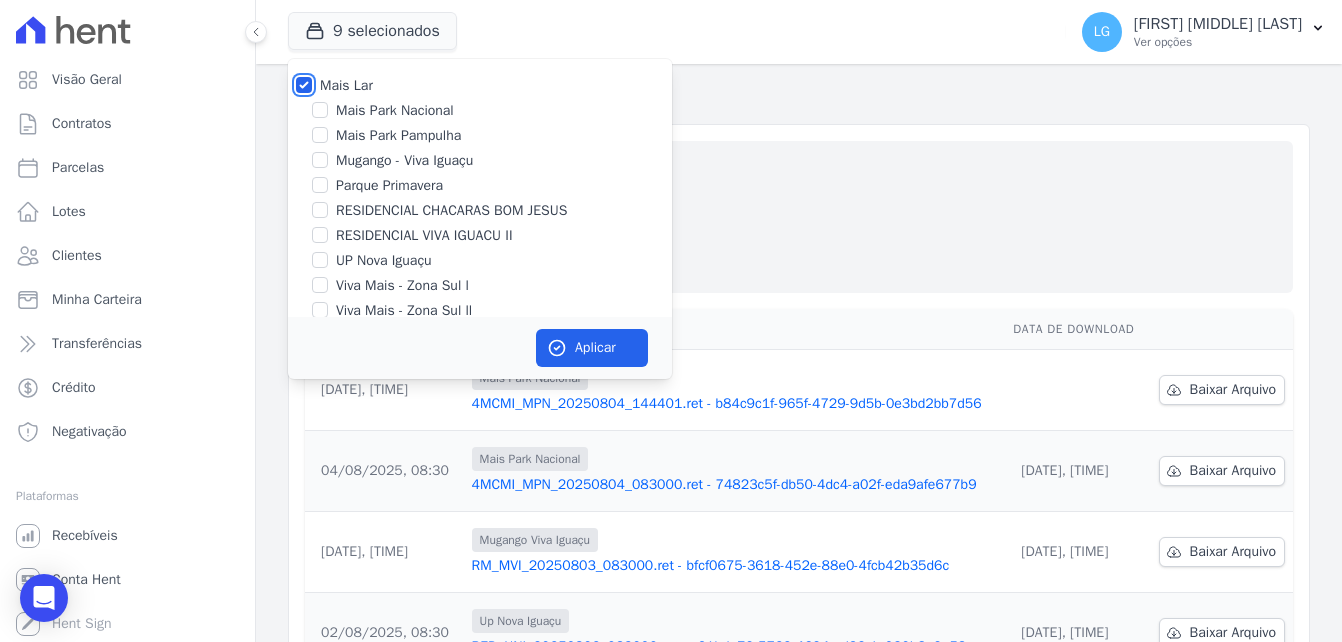 checkbox on "false" 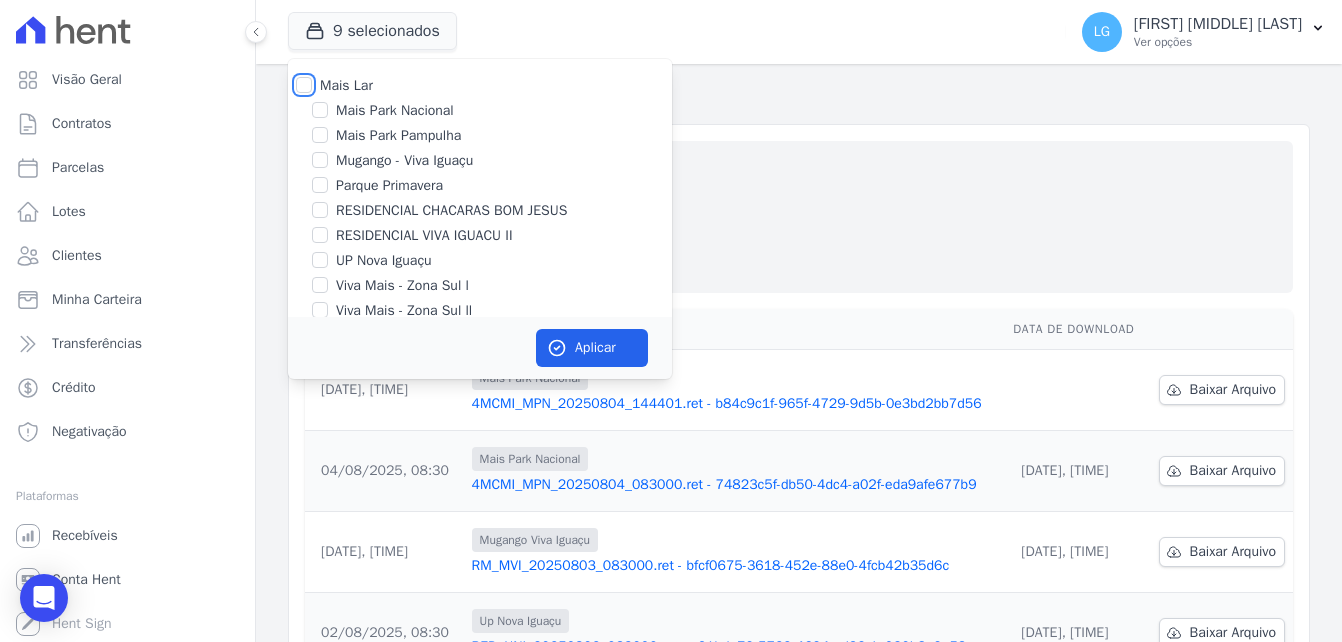 checkbox on "false" 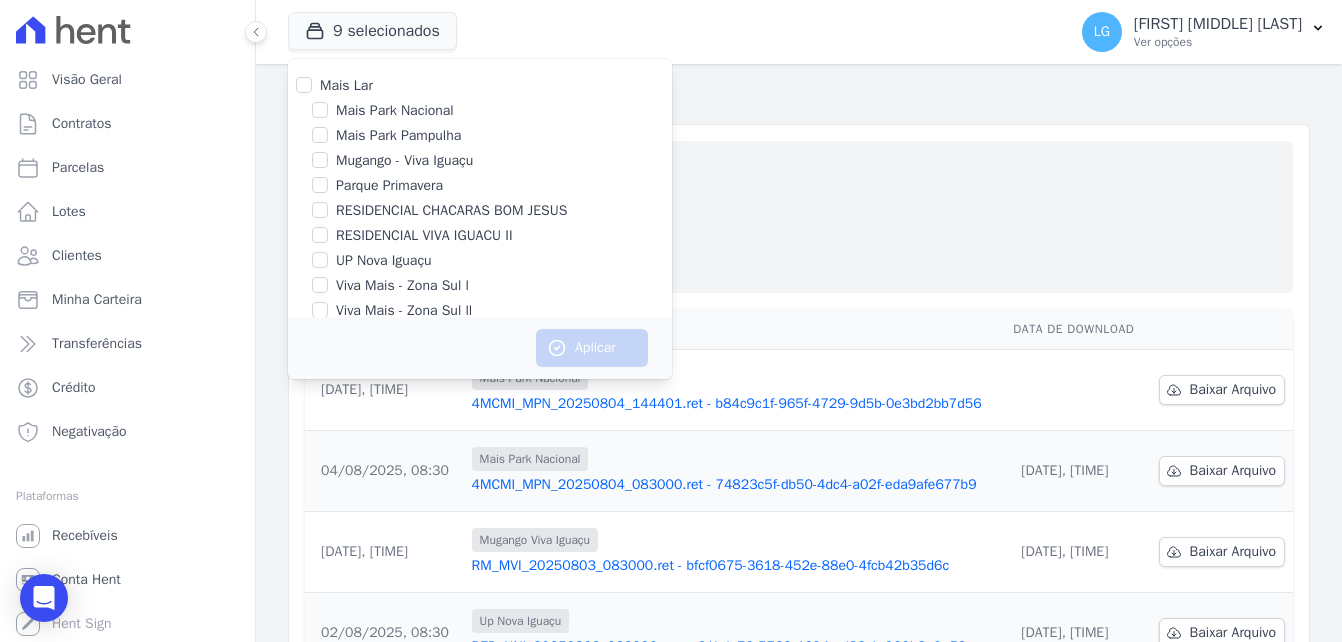 click on "Mais Park Pampulha" at bounding box center [480, 135] 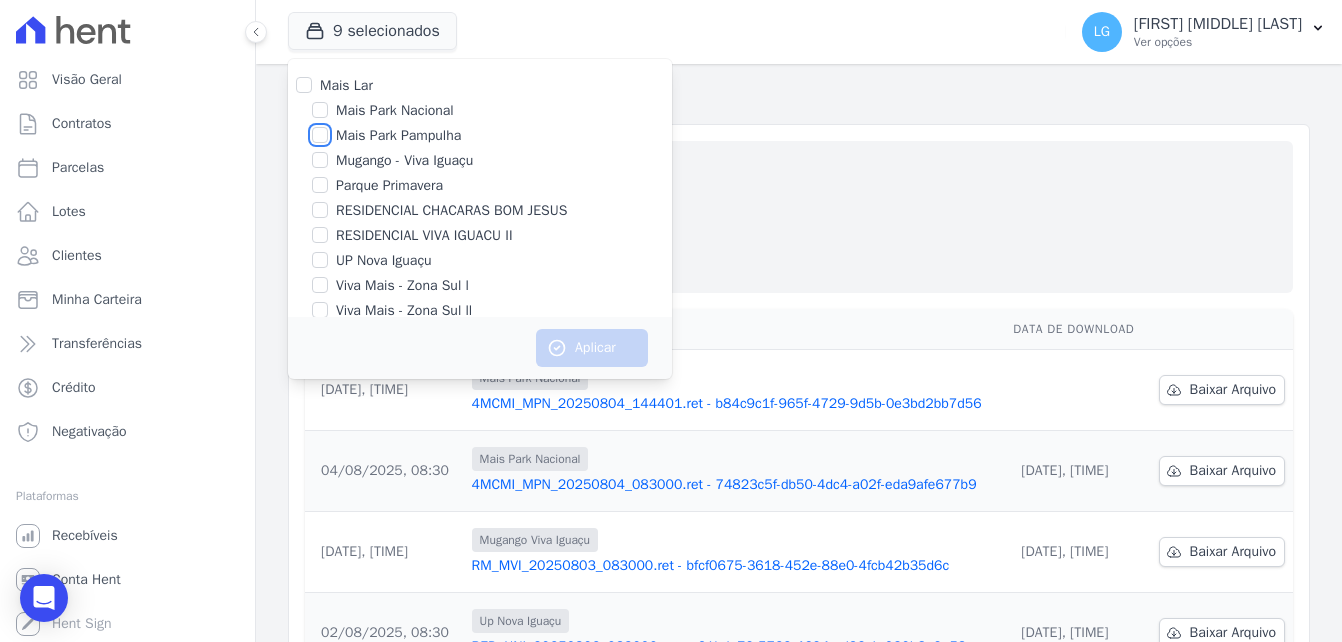 click on "Mais Park Pampulha" at bounding box center (320, 135) 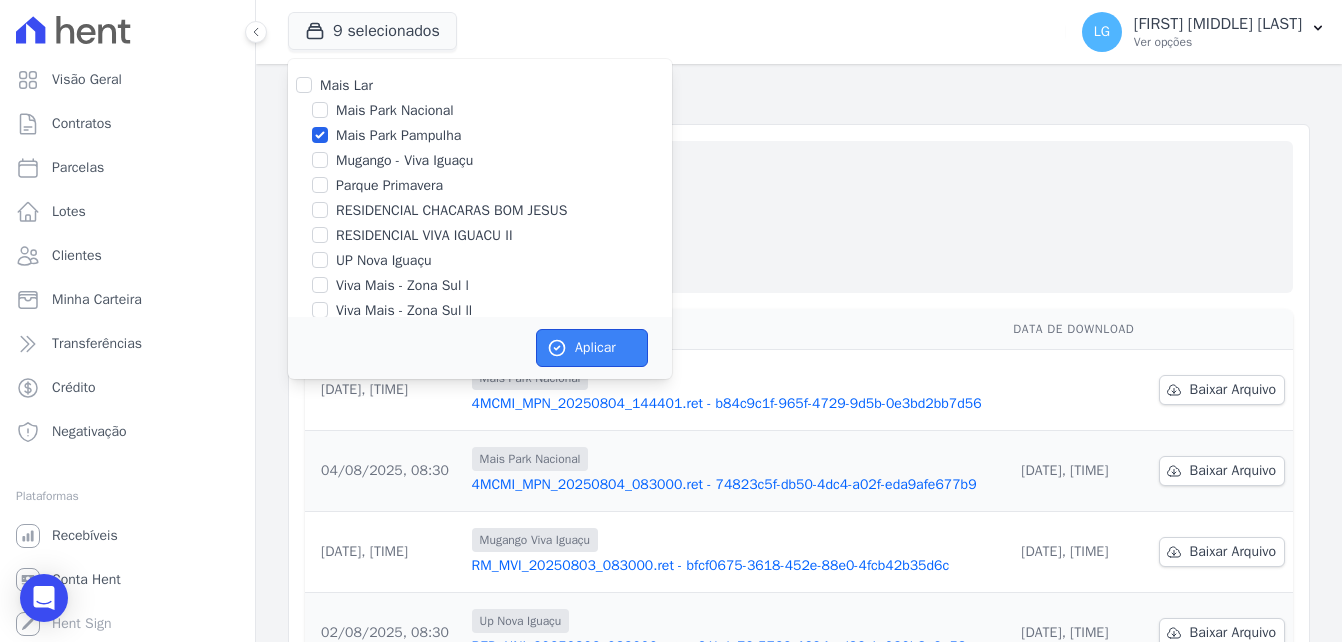click on "Aplicar" at bounding box center [592, 348] 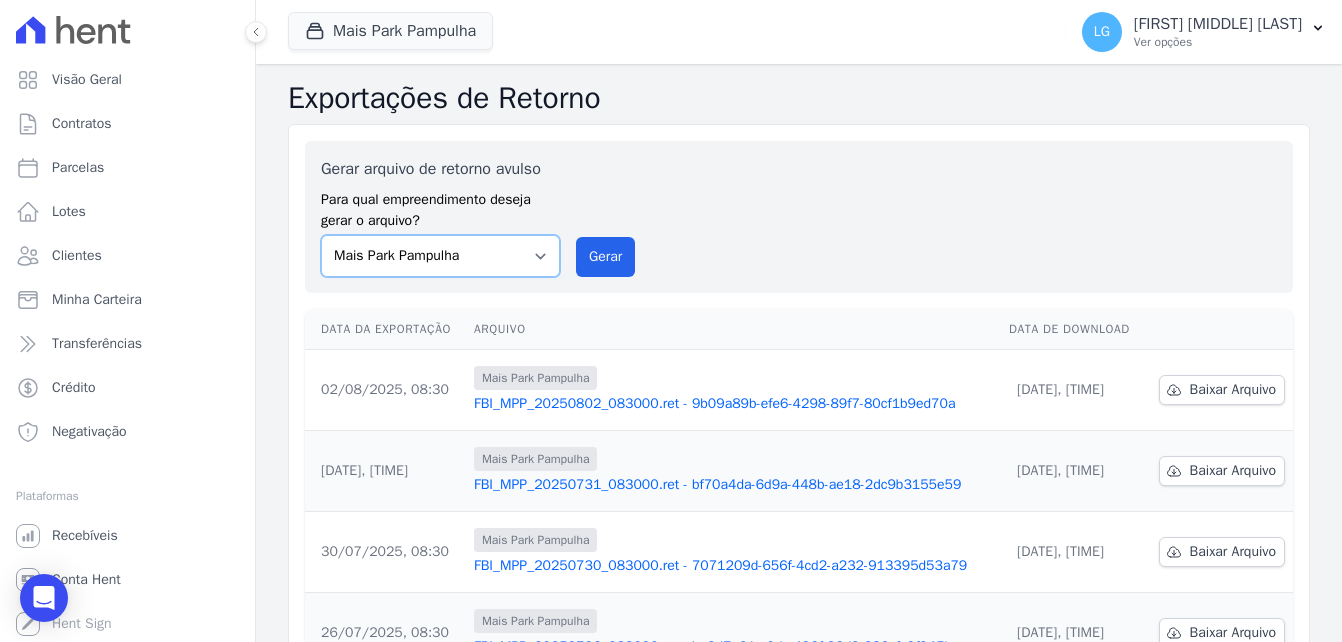 click on "Mais Park Nacional
Mais Park Pampulha
Mugango - Viva Iguaçu
Parque Primavera
RESIDENCIAL CHACARAS BOM JESUS
RESIDENCIAL VIVA IGUACU II
UP Nova Iguaçu
Viva Mais - Zona Sul l
Viva Mais - Zona Sul ll" at bounding box center [440, 256] 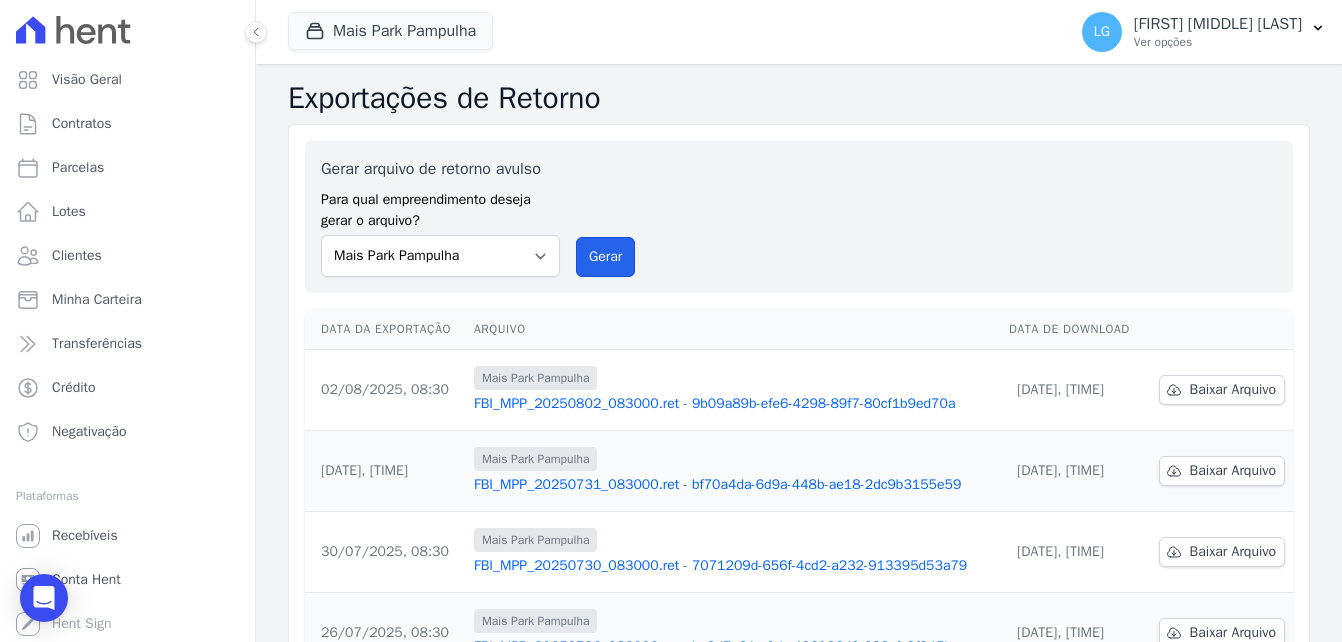 drag, startPoint x: 575, startPoint y: 256, endPoint x: 741, endPoint y: 160, distance: 191.76027 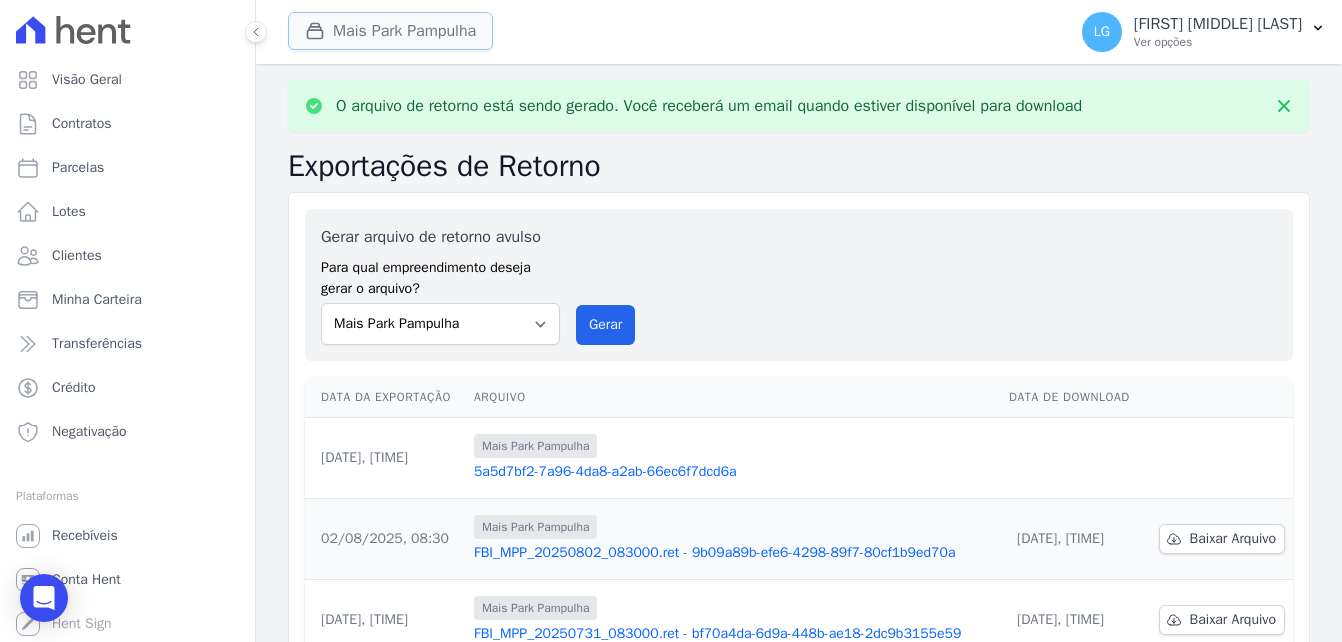 click on "Mais Park Pampulha" at bounding box center (390, 31) 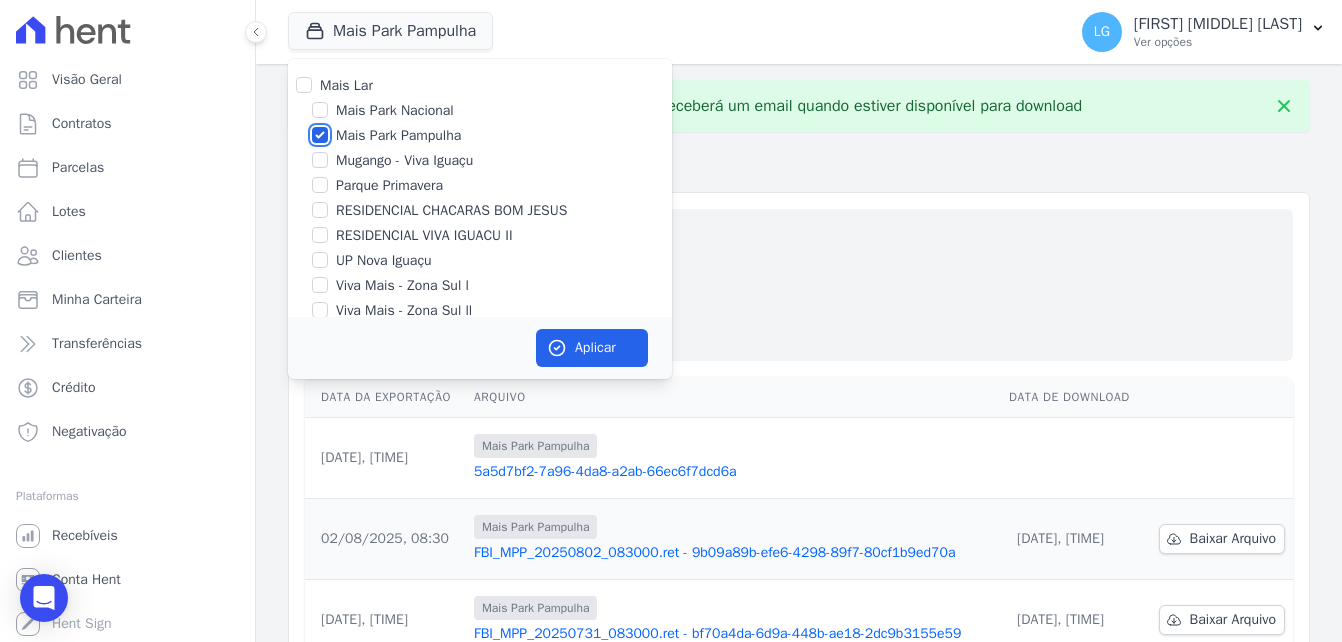 click on "Mais Park Pampulha" at bounding box center (320, 135) 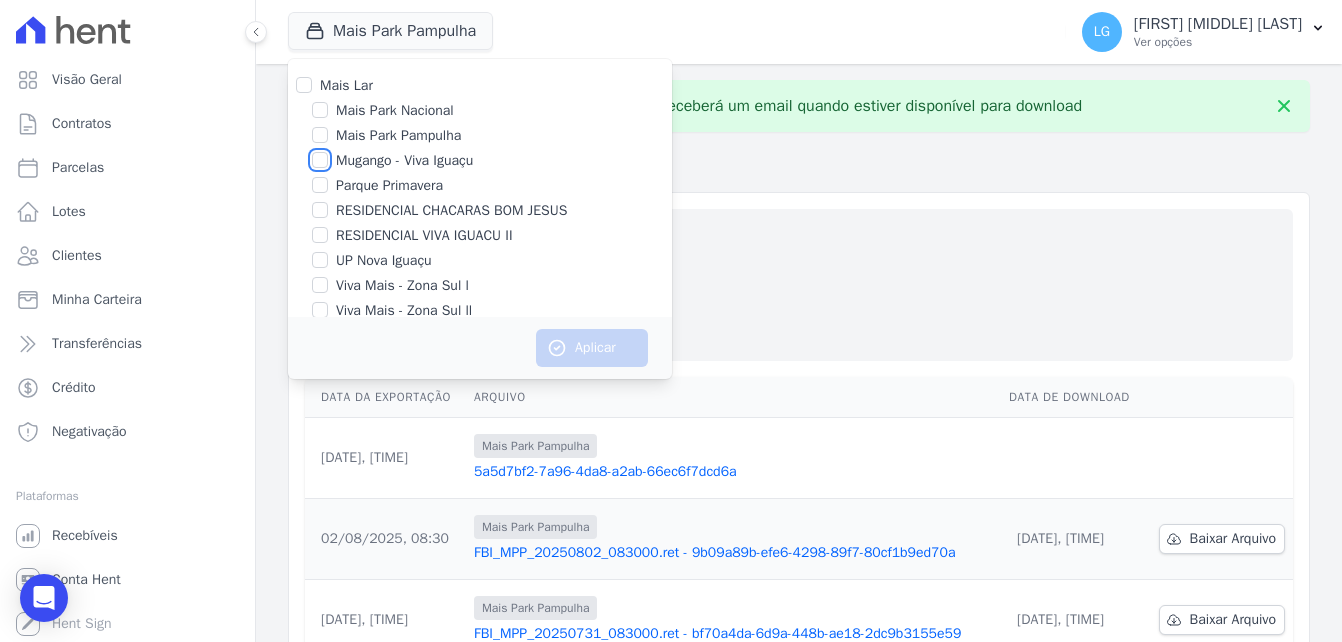 click on "Mugango - Viva Iguaçu" at bounding box center [320, 160] 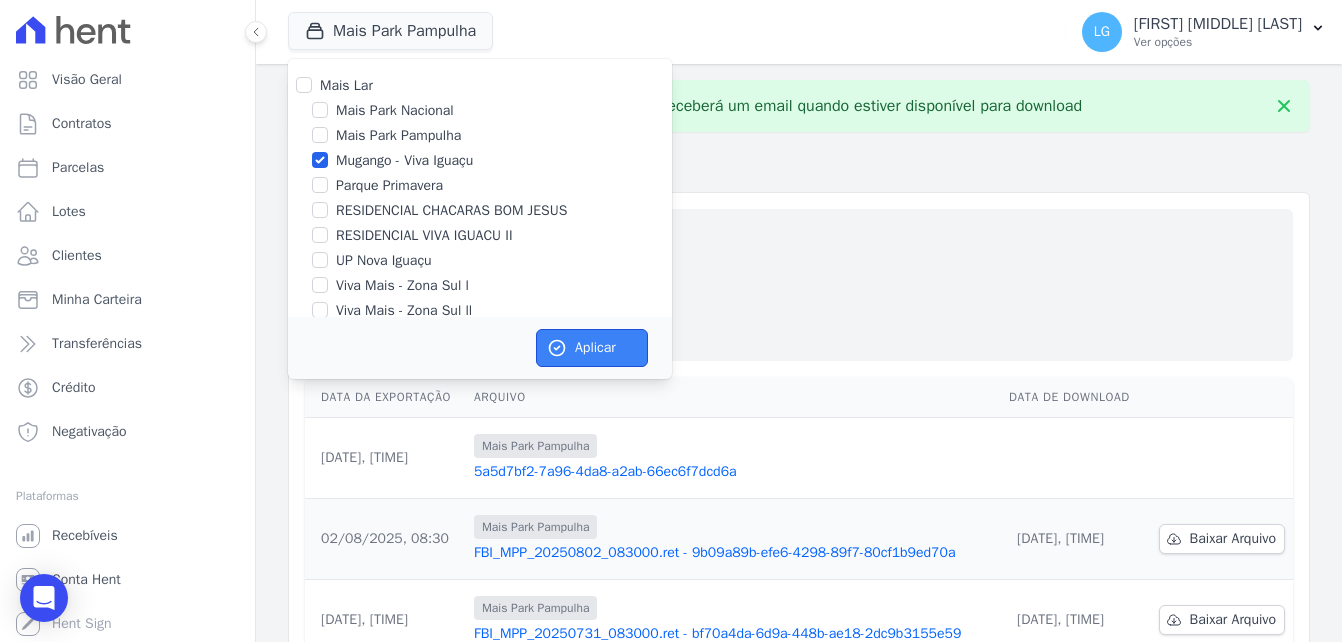 click on "Aplicar" at bounding box center (592, 348) 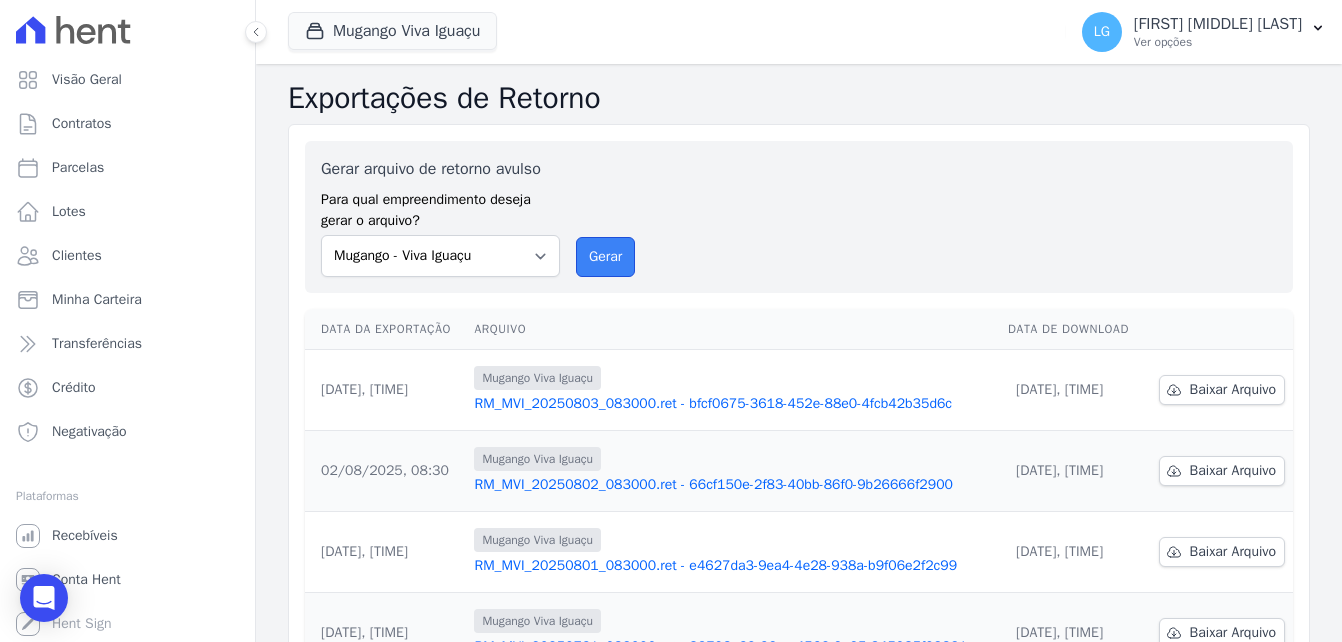 click on "Gerar" at bounding box center (605, 257) 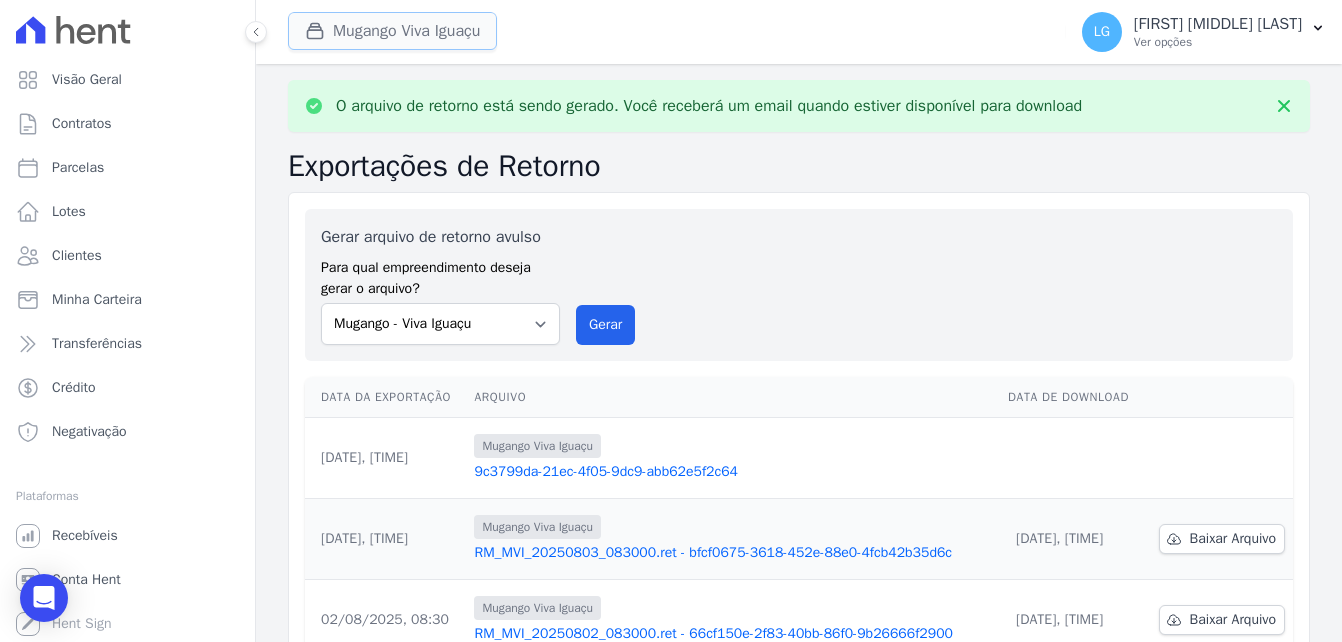 click on "Mugango   Viva Iguaçu" at bounding box center [392, 31] 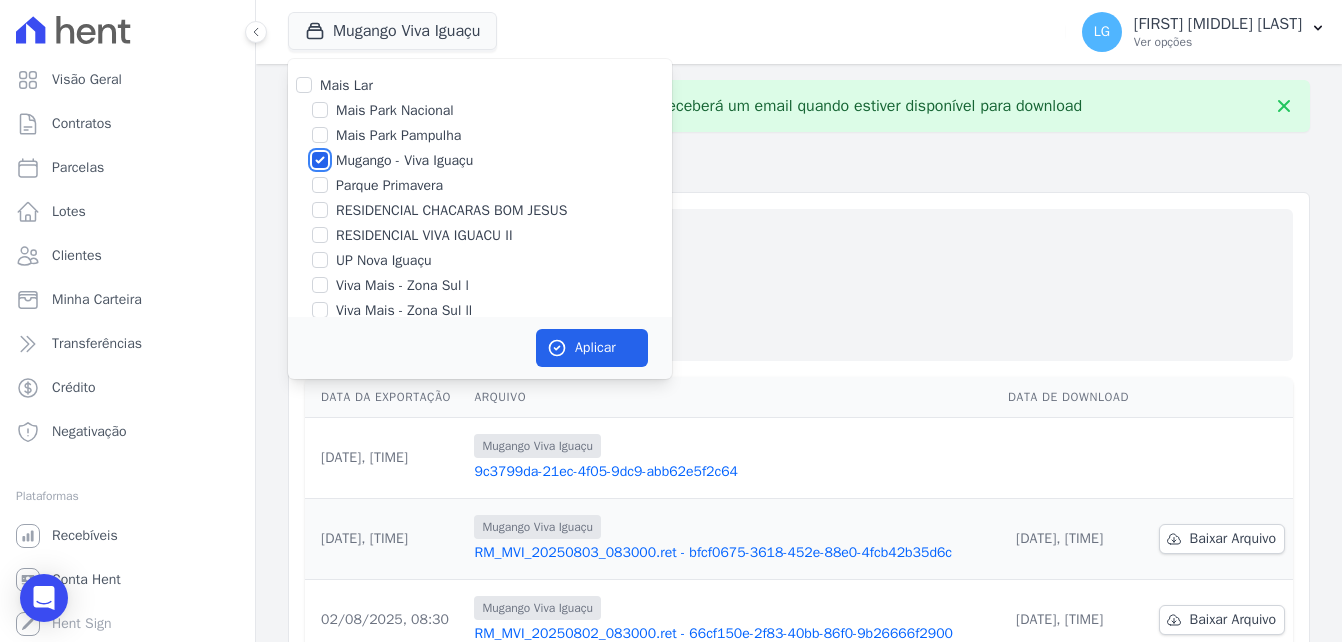 click on "Mugango - Viva Iguaçu" at bounding box center [320, 160] 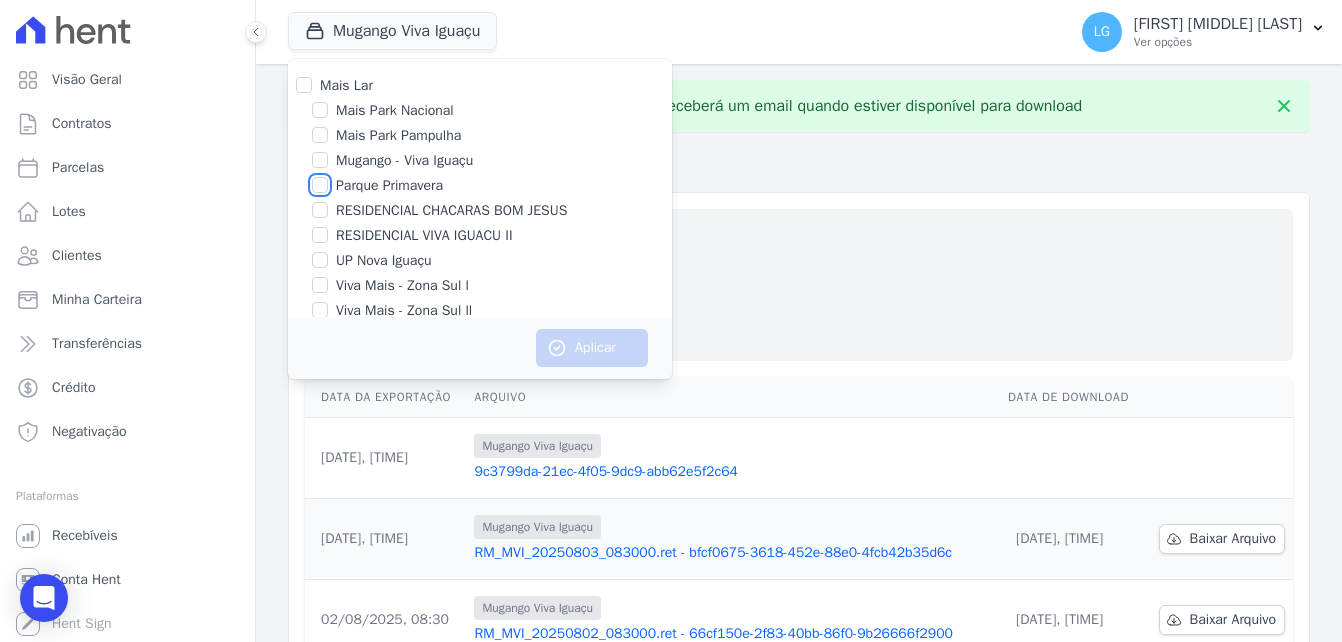 click on "Parque Primavera" at bounding box center [320, 185] 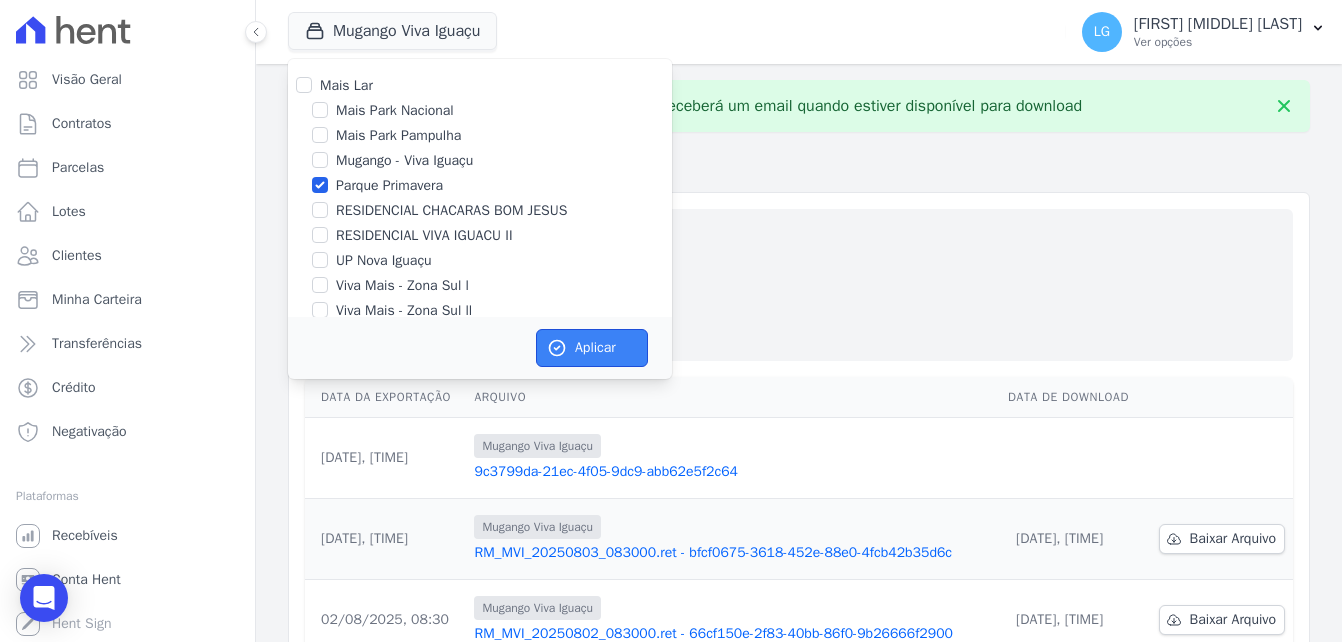 click on "Aplicar" at bounding box center [592, 348] 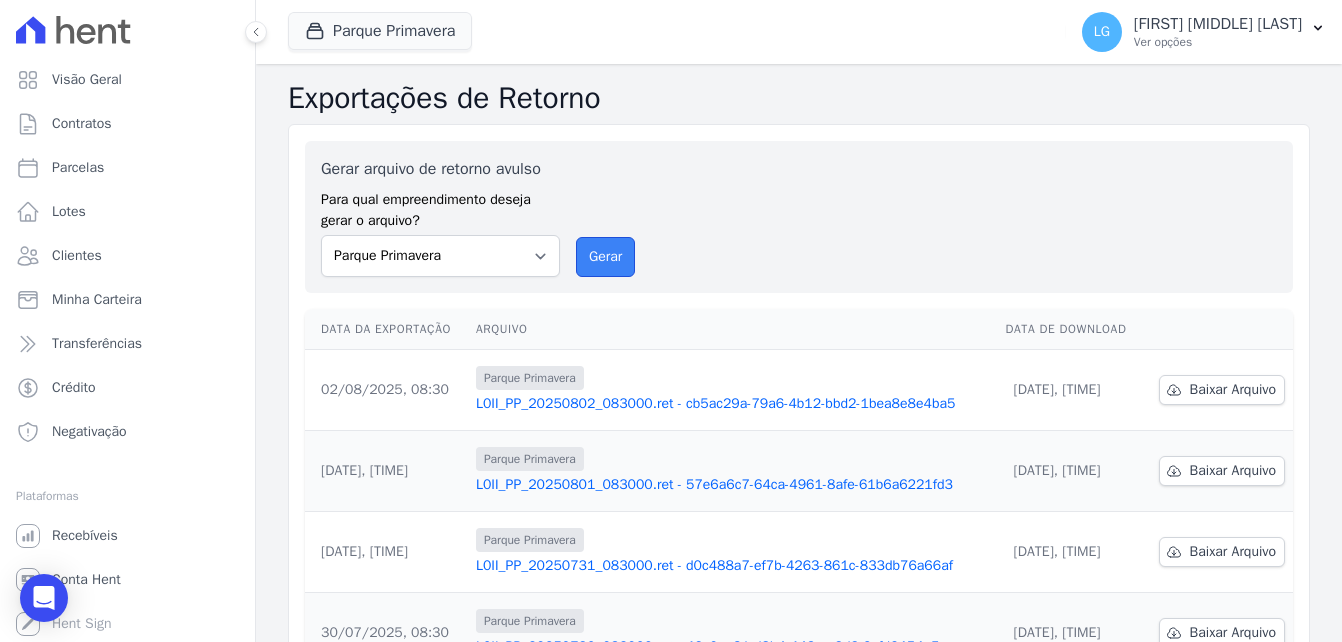 click on "Gerar" at bounding box center [605, 257] 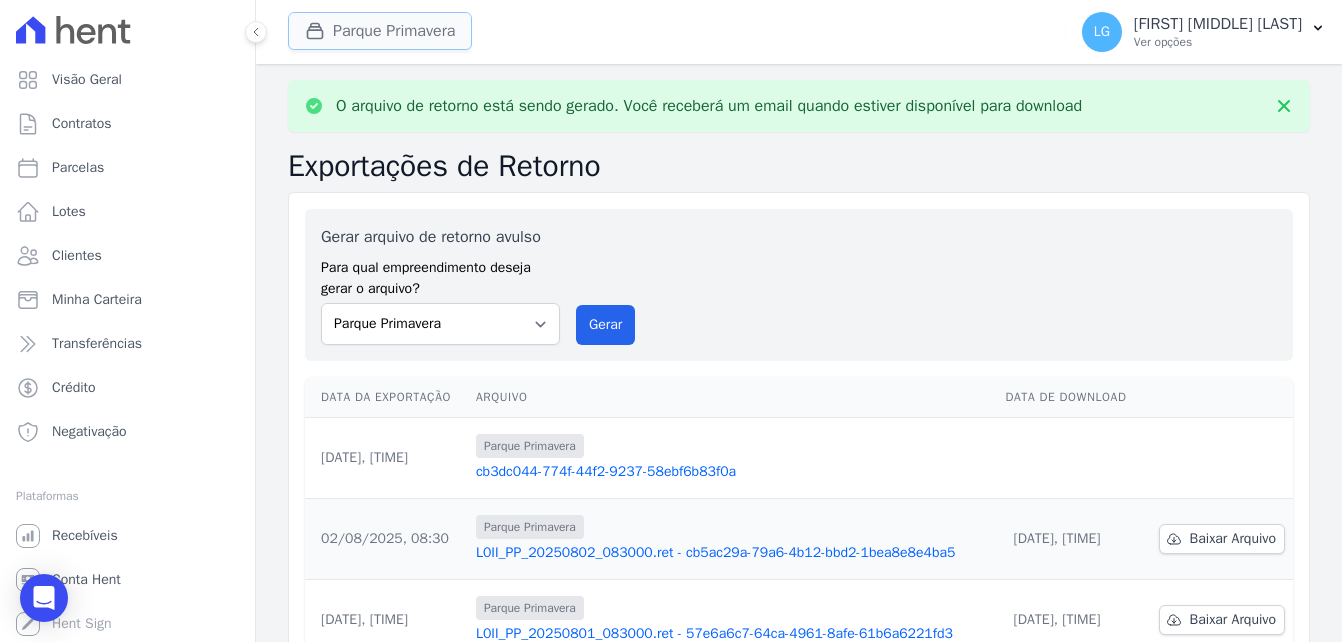 click on "Parque Primavera" at bounding box center [380, 31] 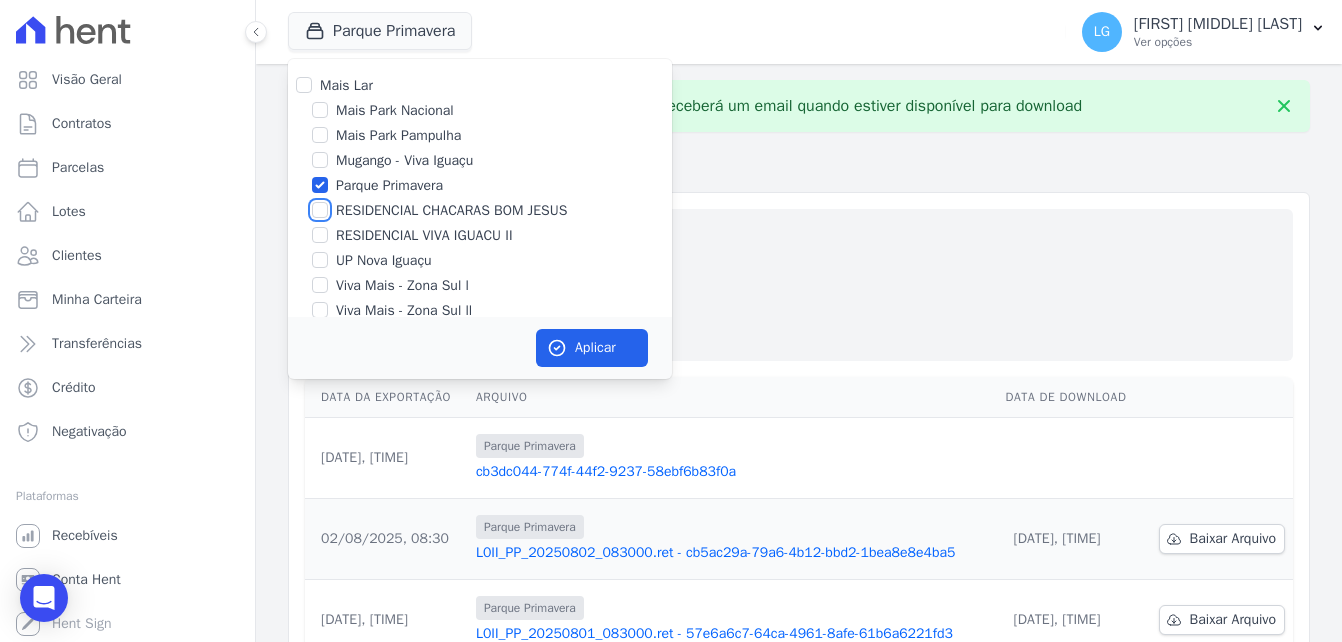 click on "RESIDENCIAL CHACARAS BOM JESUS" at bounding box center [320, 210] 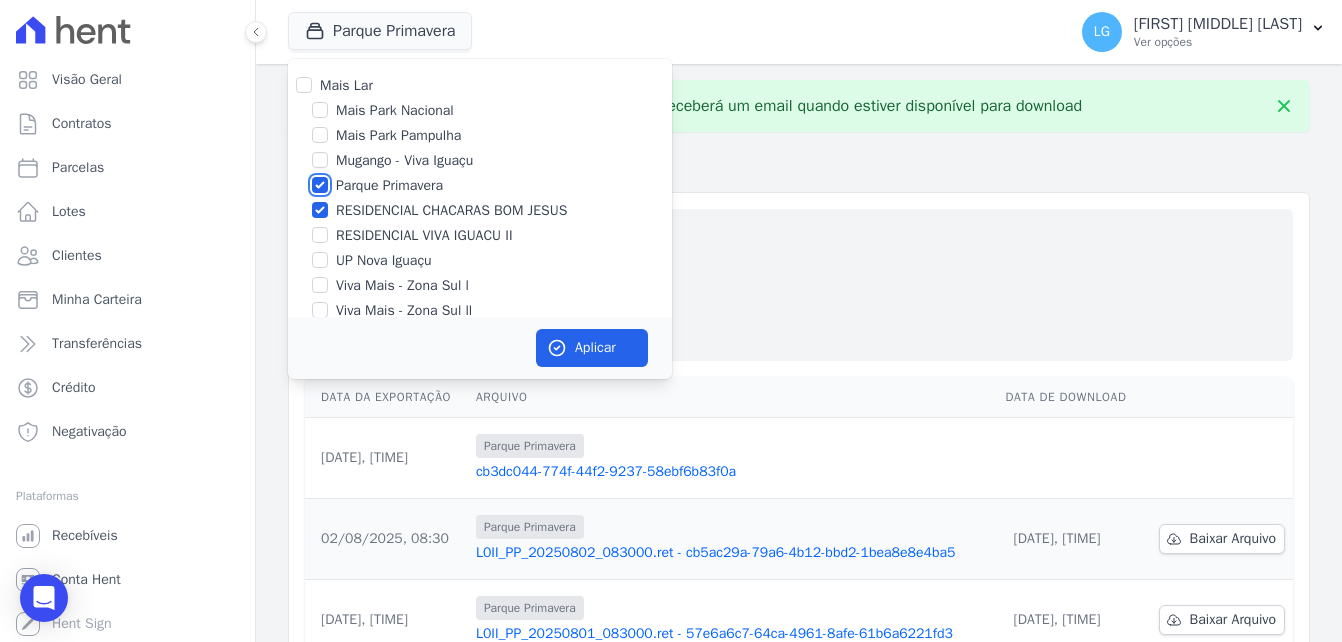 click on "Parque Primavera" at bounding box center [320, 185] 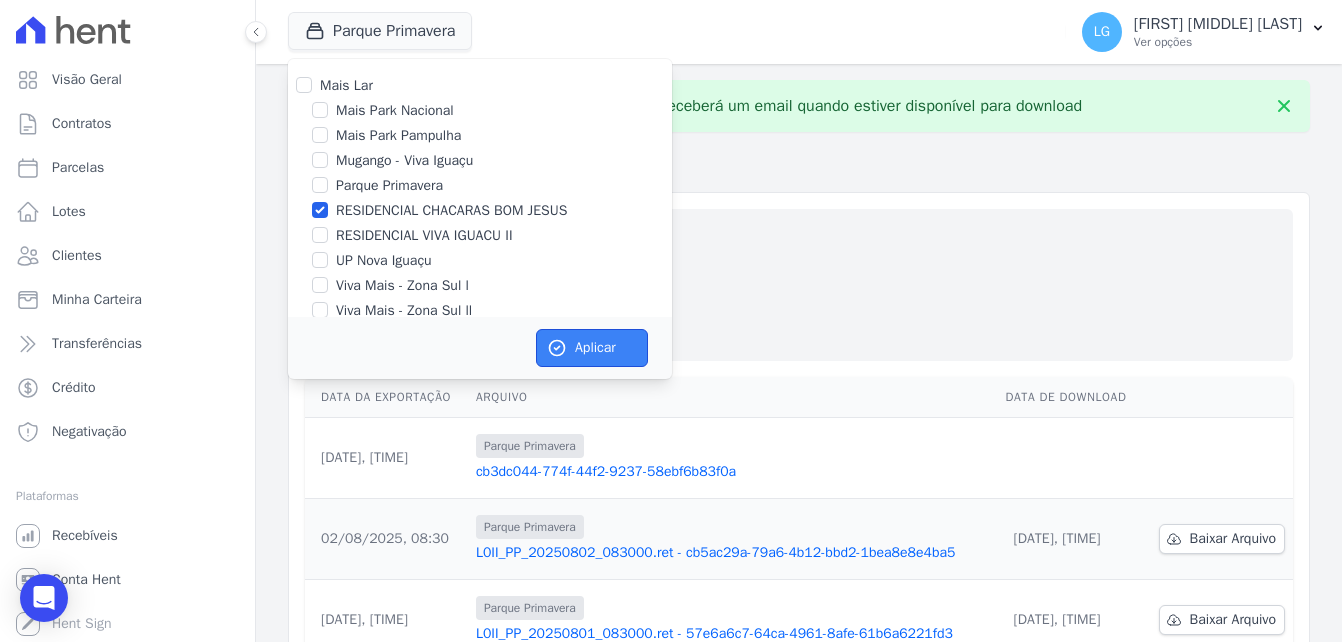 click on "Aplicar" at bounding box center [592, 348] 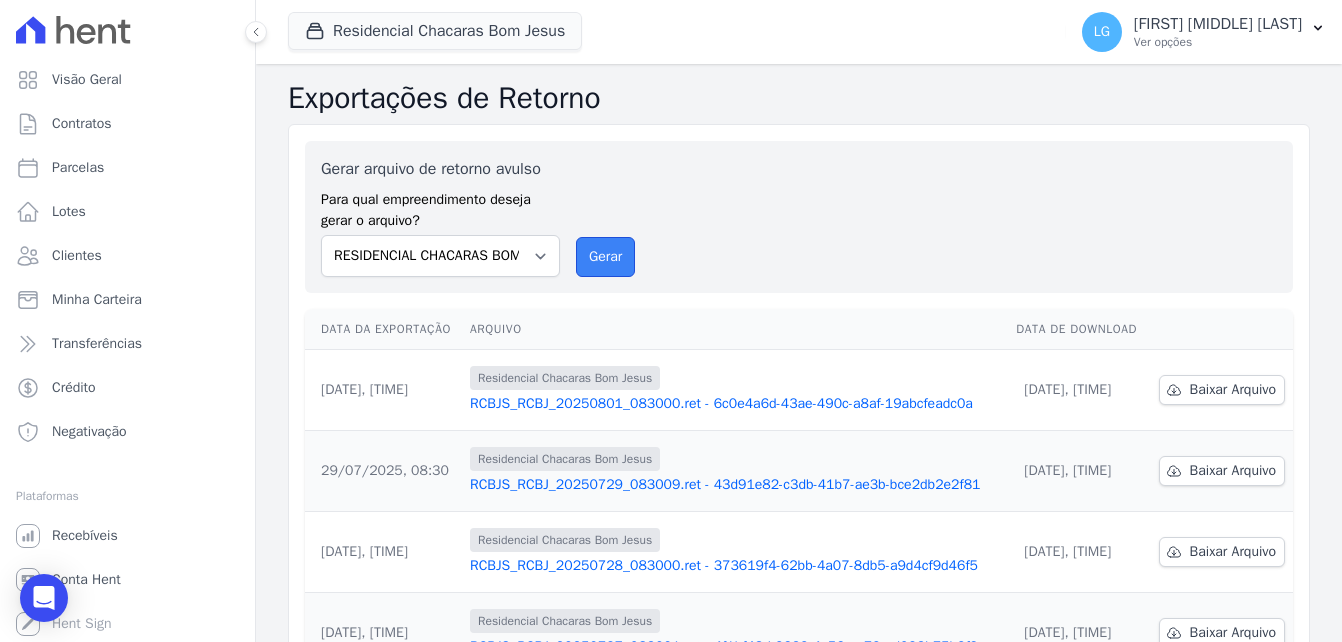 click on "Gerar" at bounding box center (605, 257) 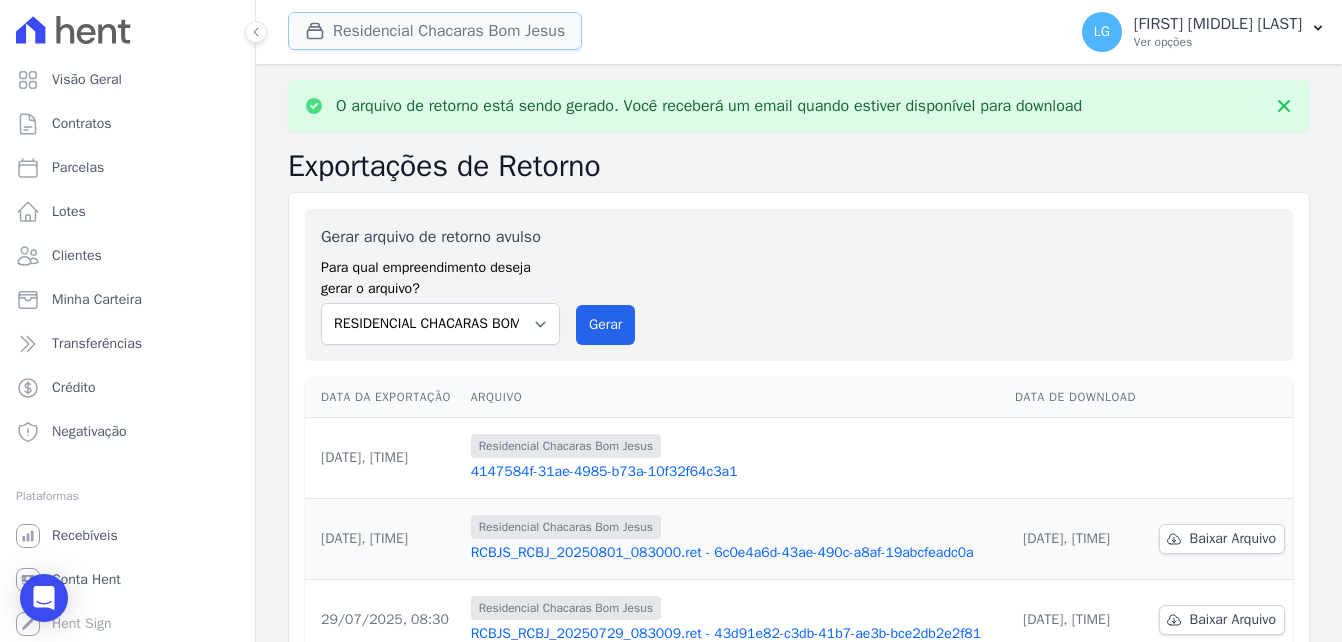 click on "Residencial Chacaras Bom Jesus" at bounding box center [435, 31] 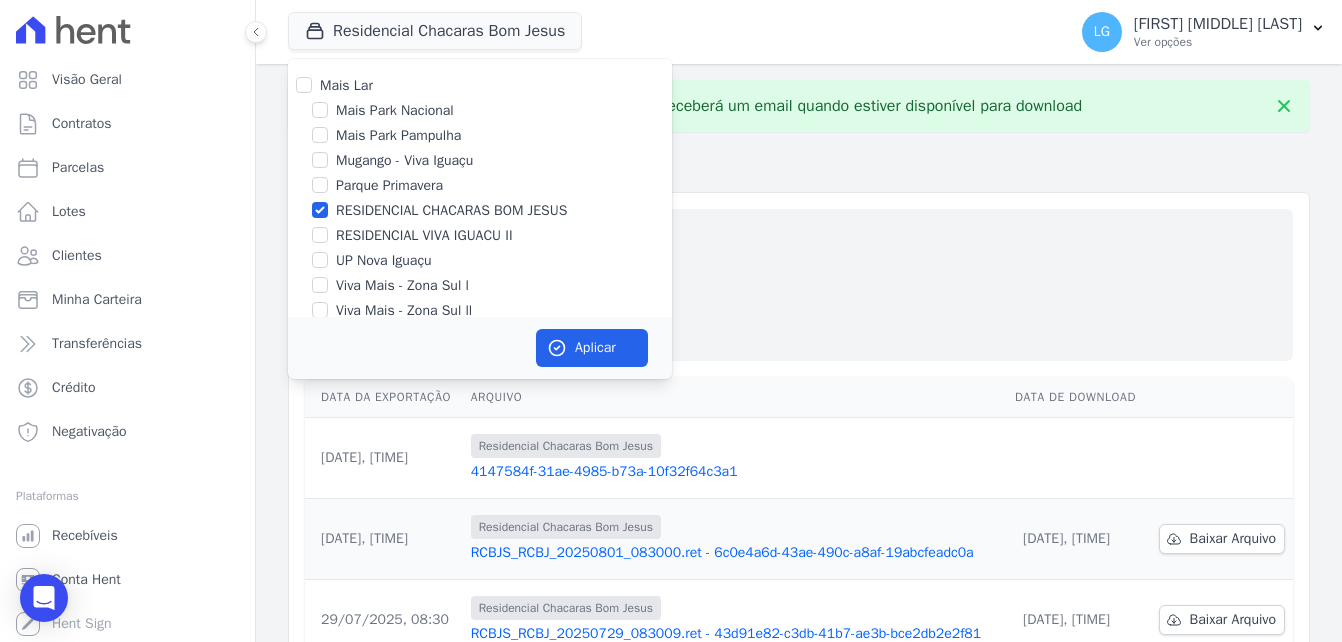 click on "RESIDENCIAL CHACARAS BOM JESUS" at bounding box center (451, 210) 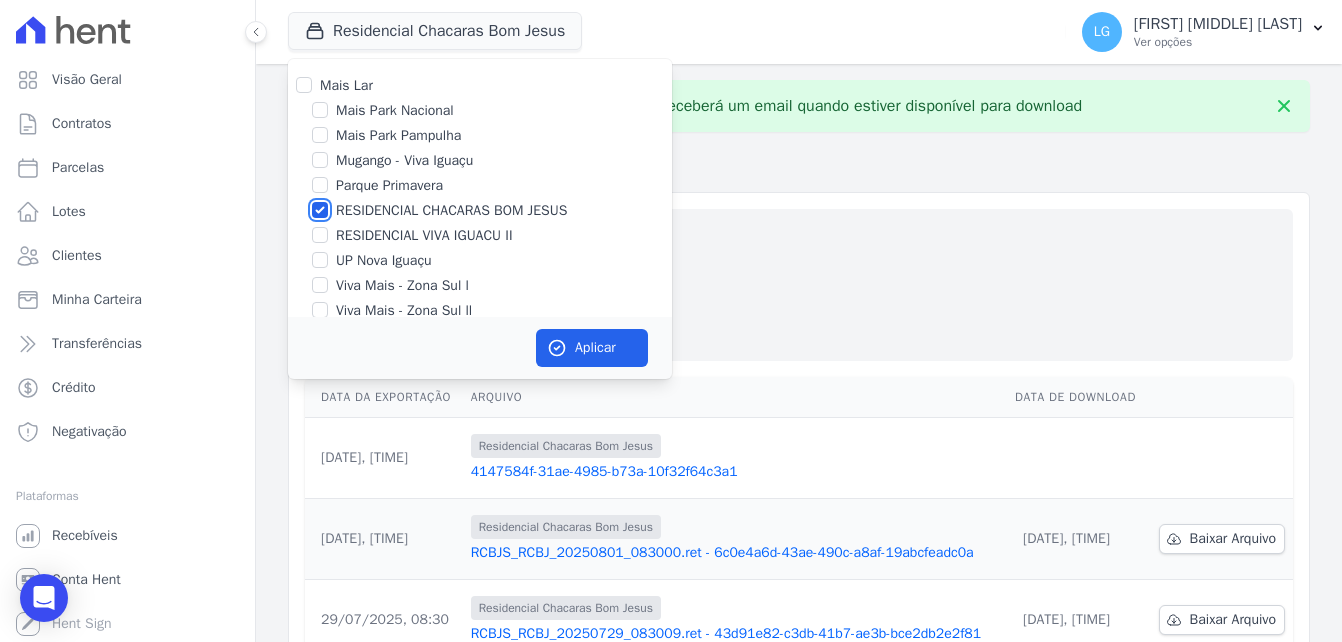 click on "RESIDENCIAL CHACARAS BOM JESUS" at bounding box center (320, 210) 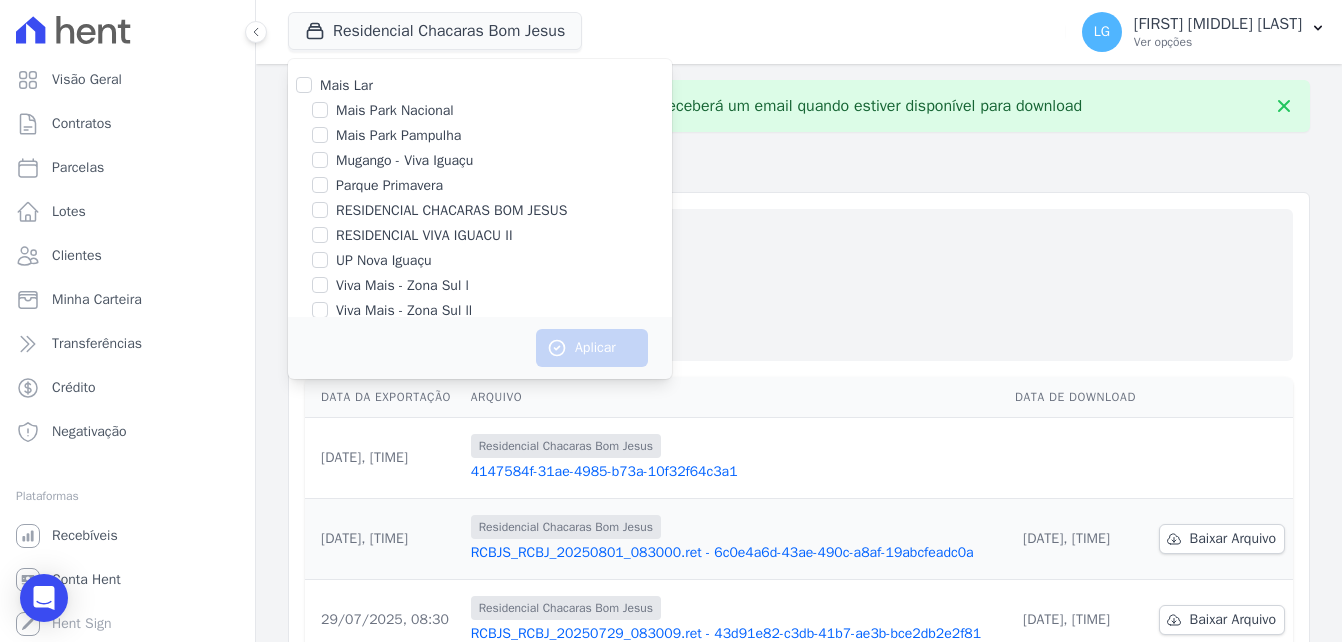 click on "RESIDENCIAL VIVA IGUACU II" at bounding box center [480, 235] 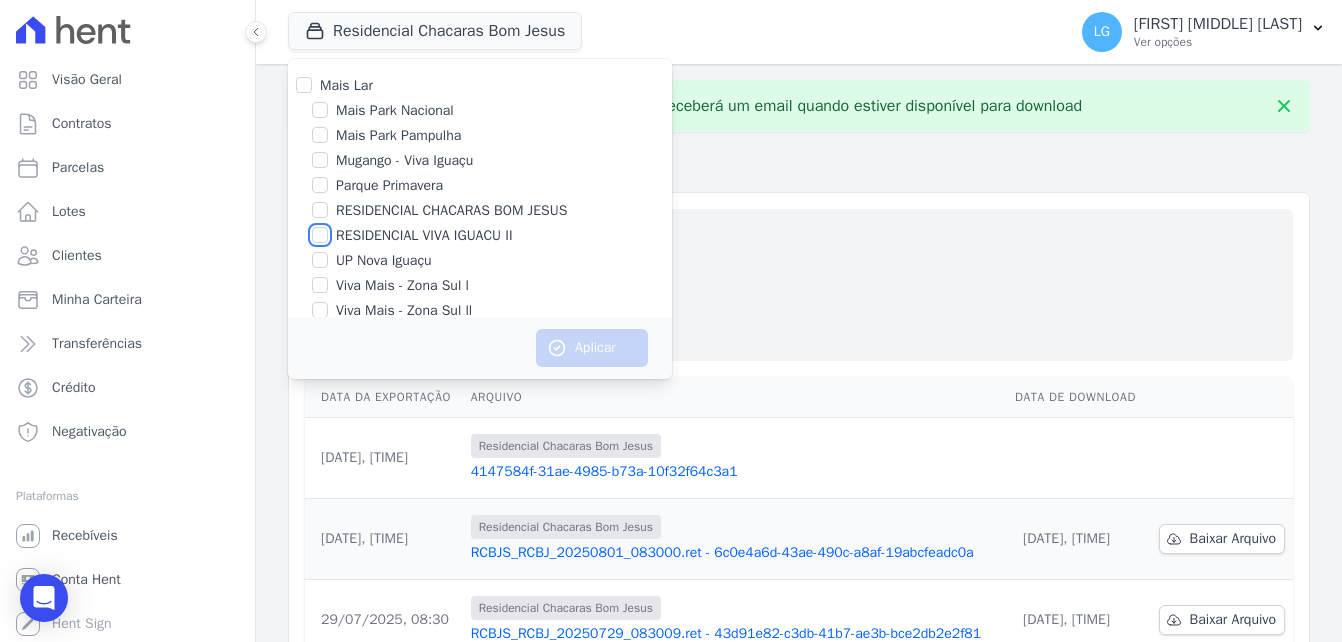 click on "RESIDENCIAL VIVA IGUACU II" at bounding box center (320, 235) 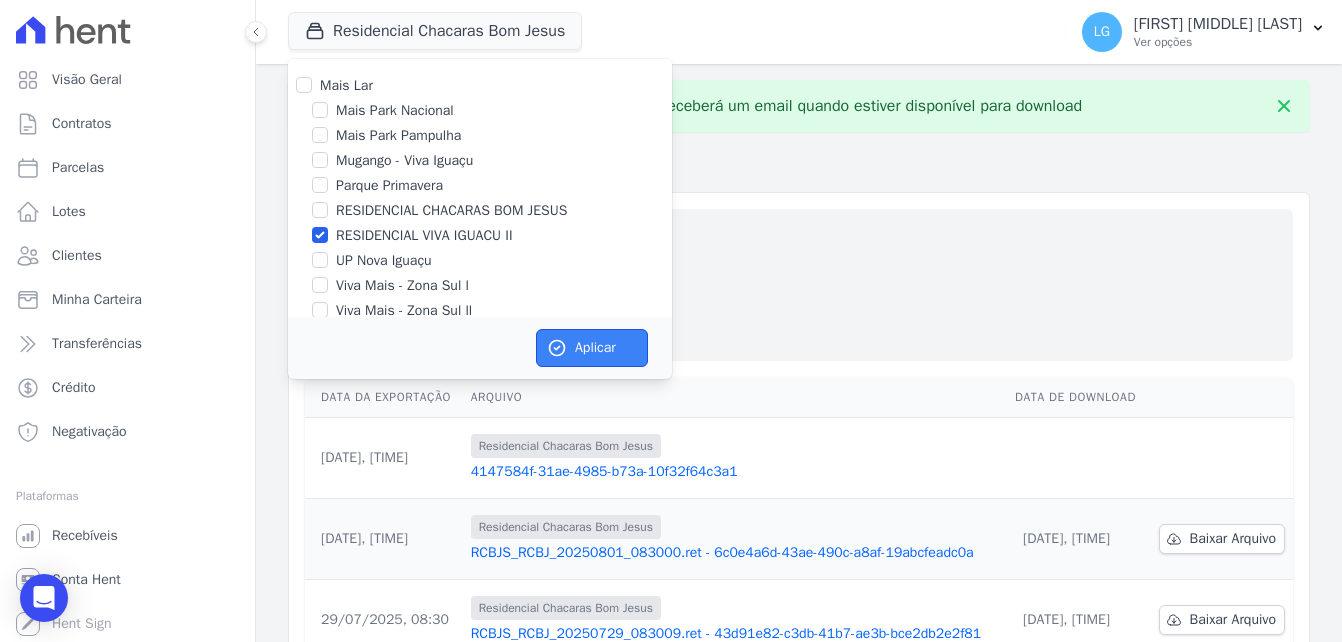 click on "Aplicar" at bounding box center [592, 348] 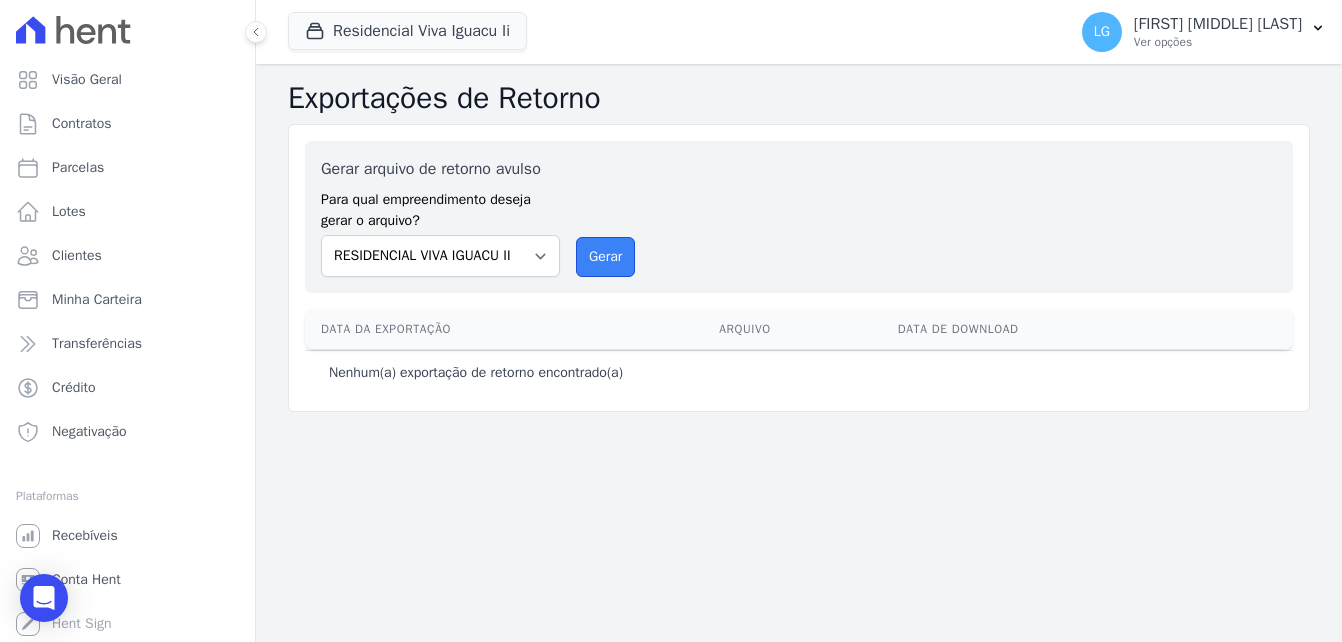 click on "Gerar" at bounding box center [605, 257] 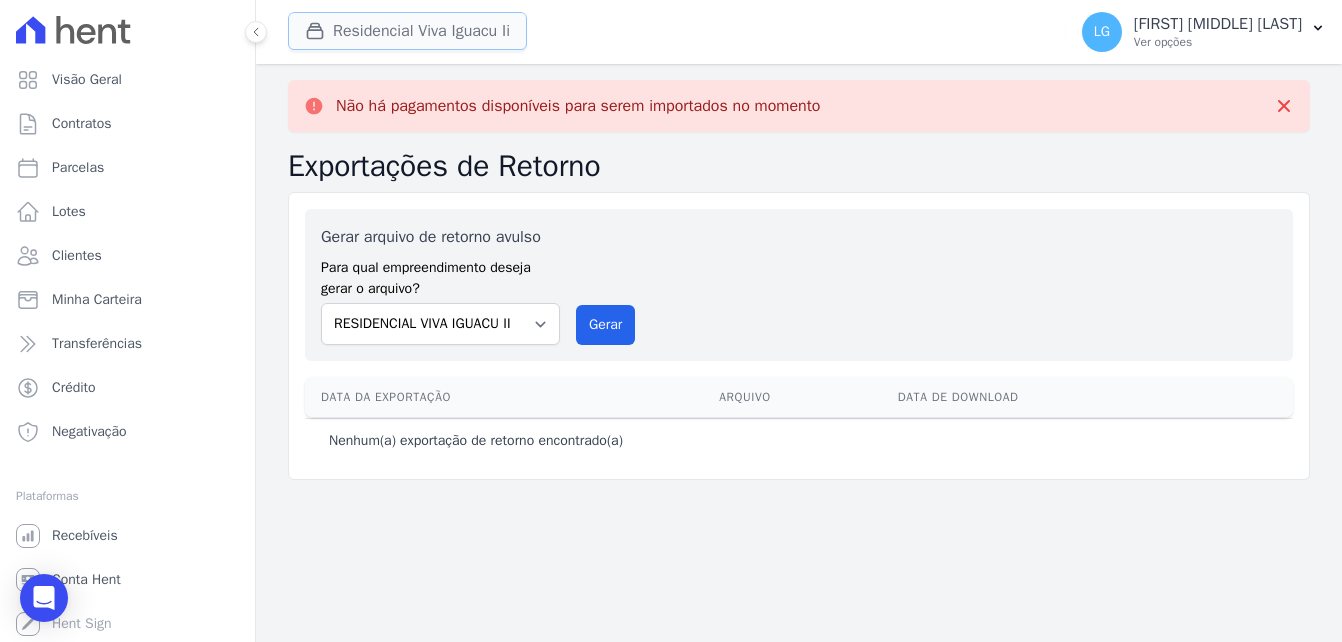click on "Residencial Viva Iguacu Ii" at bounding box center [407, 31] 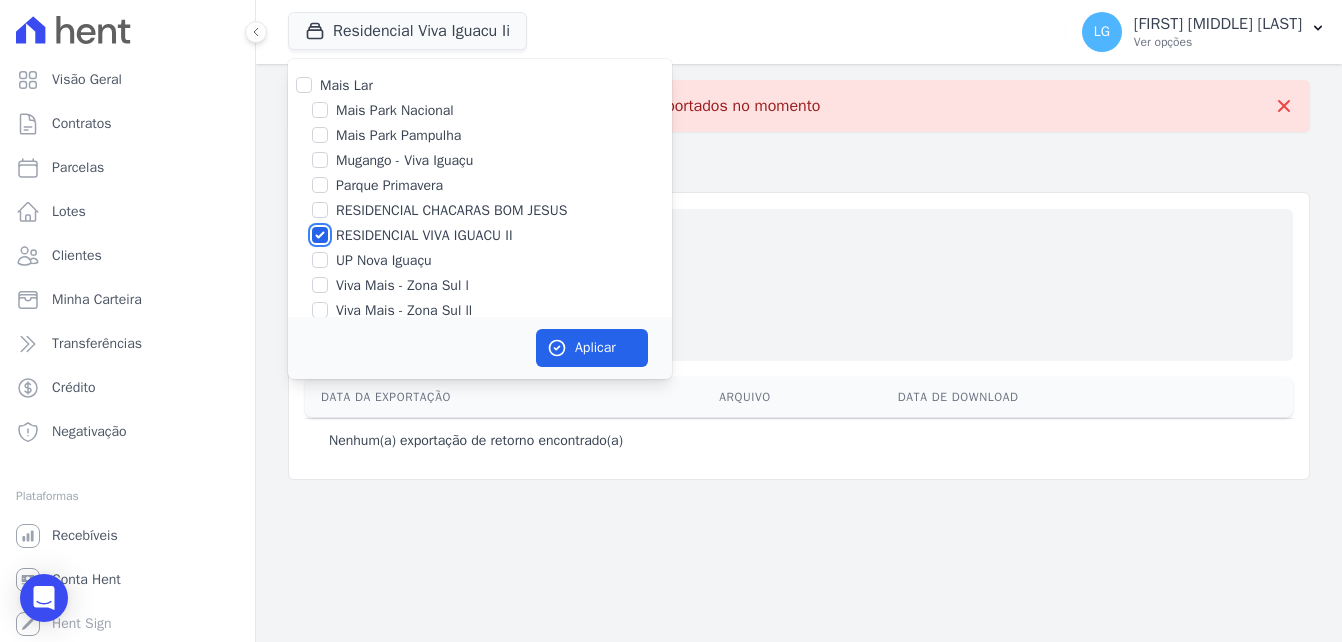 click on "RESIDENCIAL VIVA IGUACU II" at bounding box center (320, 235) 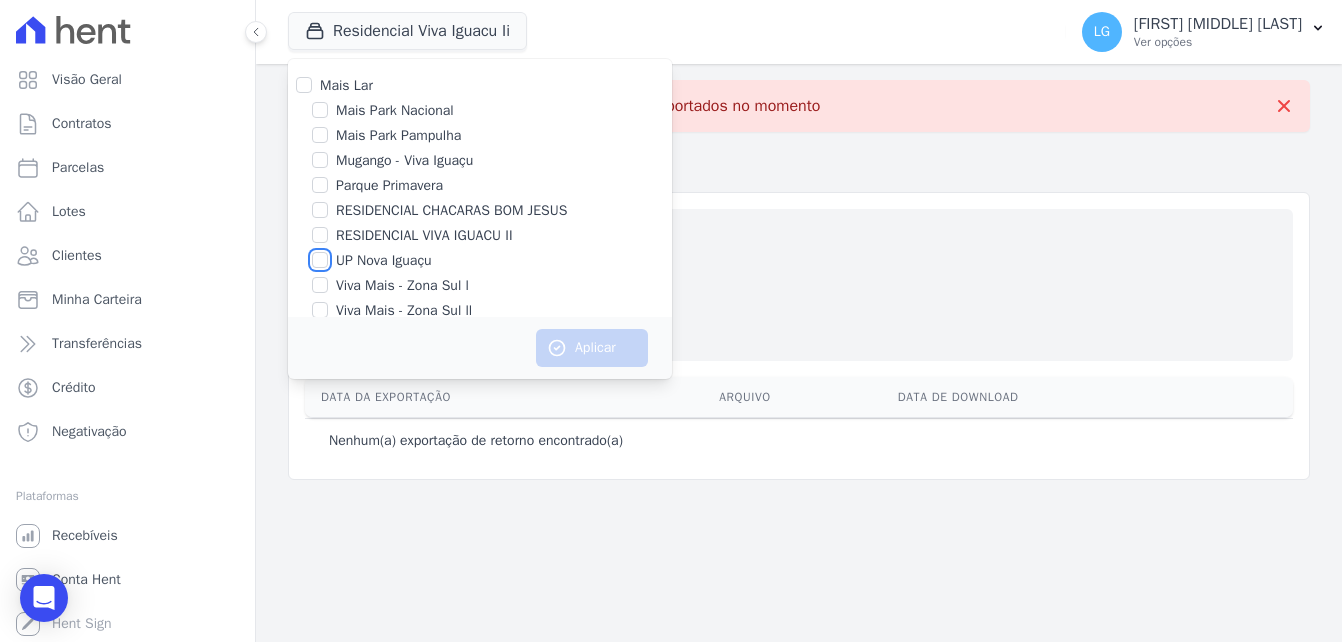 click on "UP Nova Iguaçu" at bounding box center (320, 260) 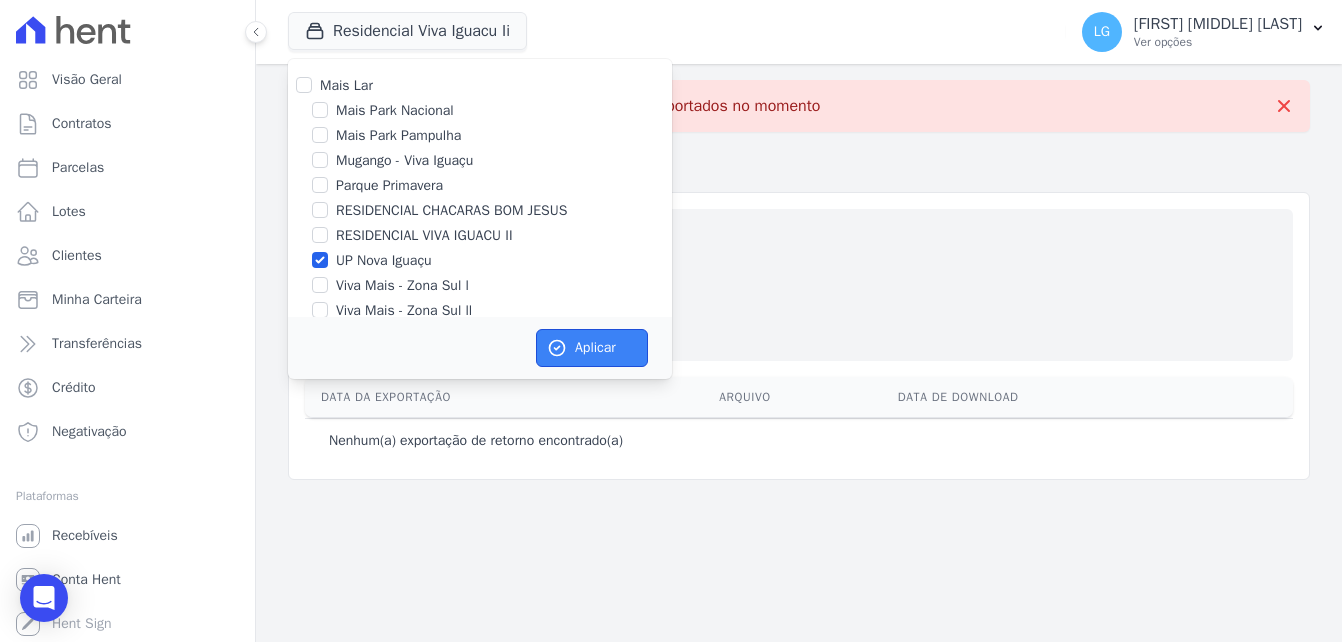 click 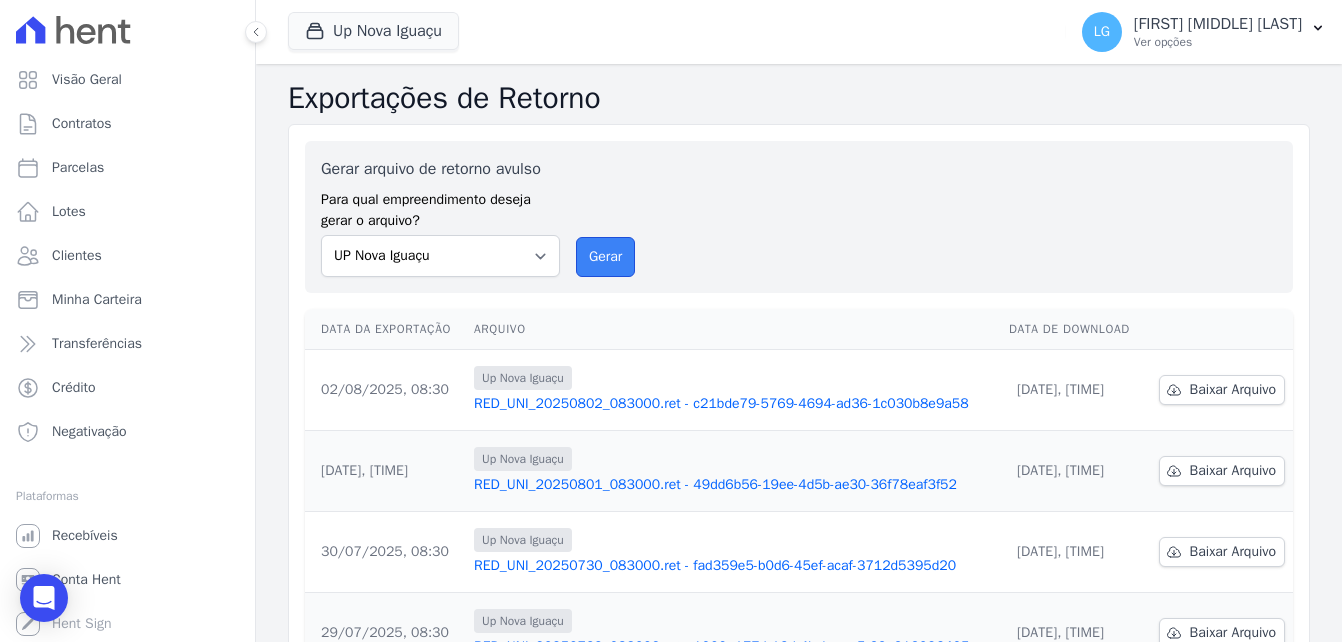 click on "Gerar" at bounding box center [605, 257] 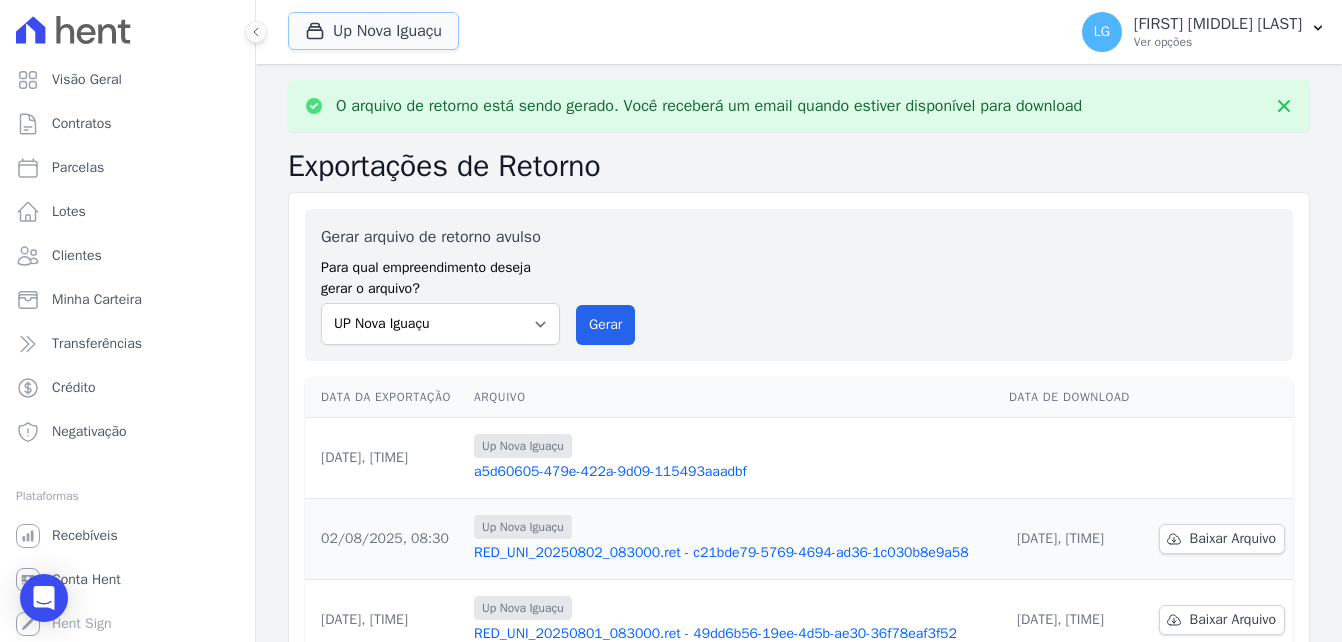 click on "Up Nova Iguaçu" at bounding box center [373, 31] 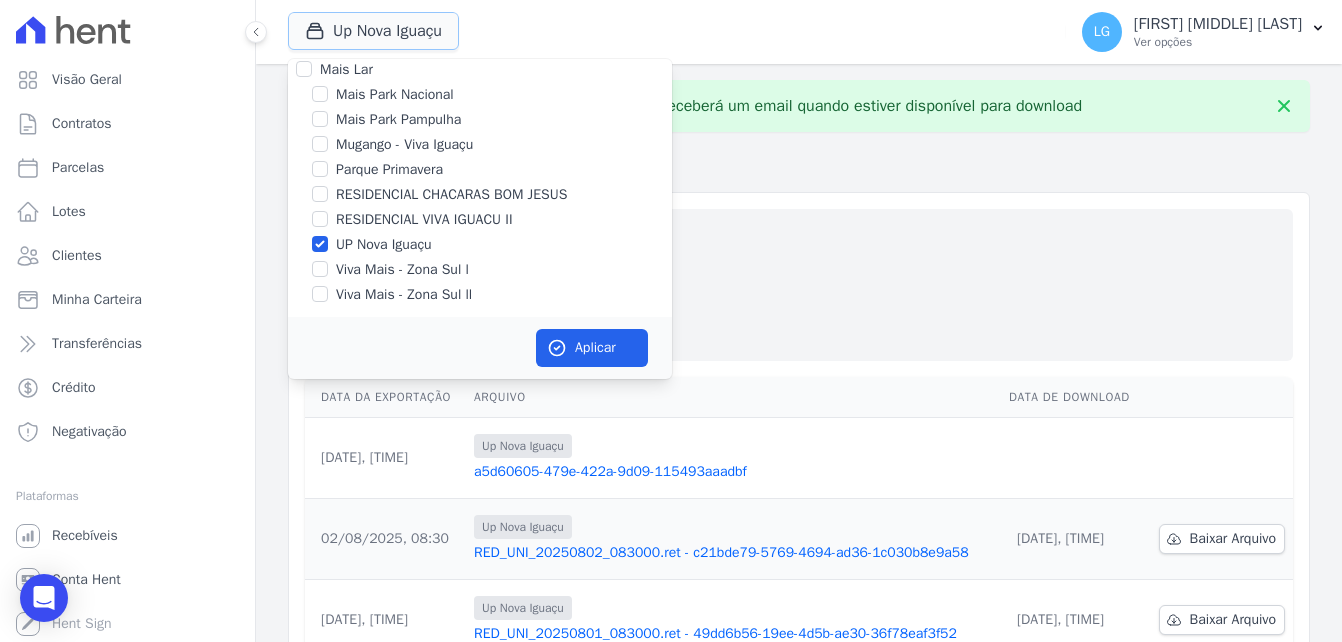 scroll, scrollTop: 20, scrollLeft: 0, axis: vertical 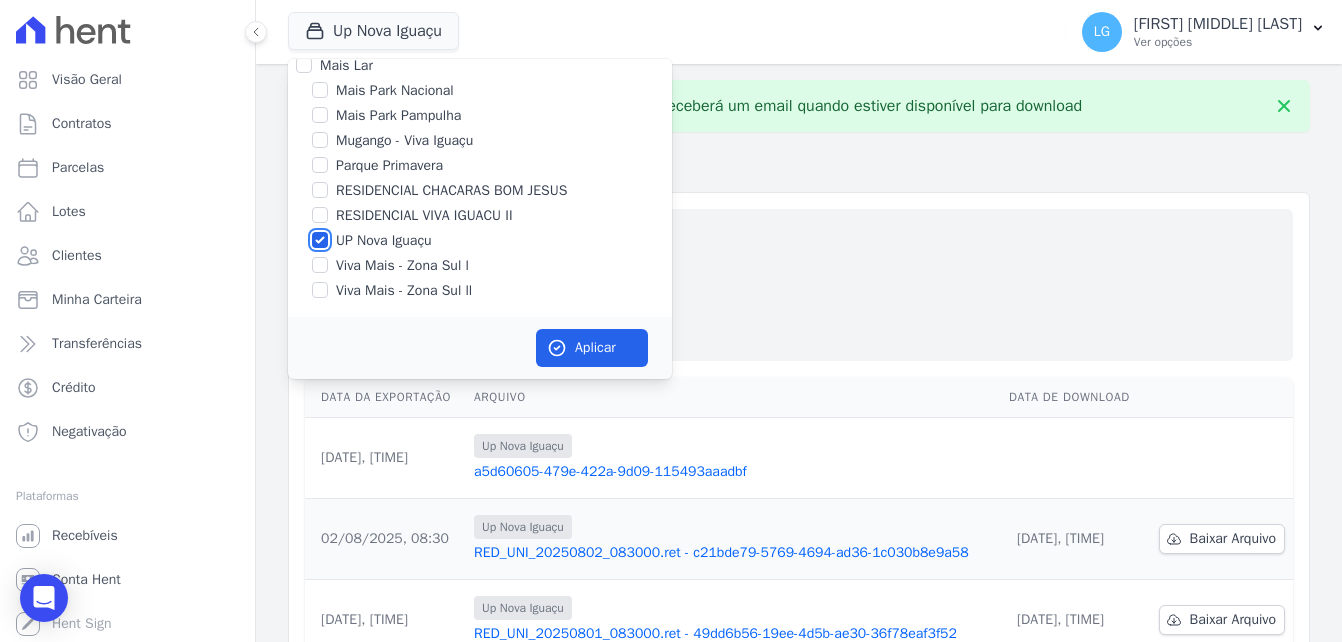 click on "UP Nova Iguaçu" at bounding box center (320, 240) 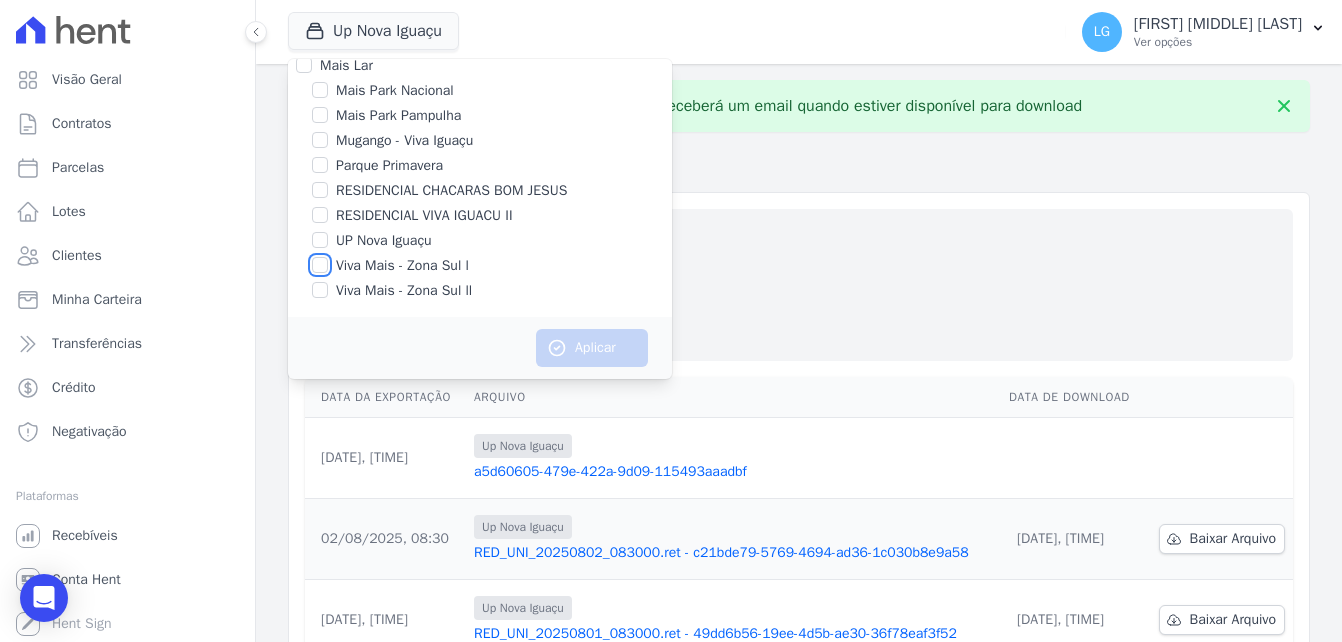click on "Viva Mais - Zona Sul l" at bounding box center [320, 265] 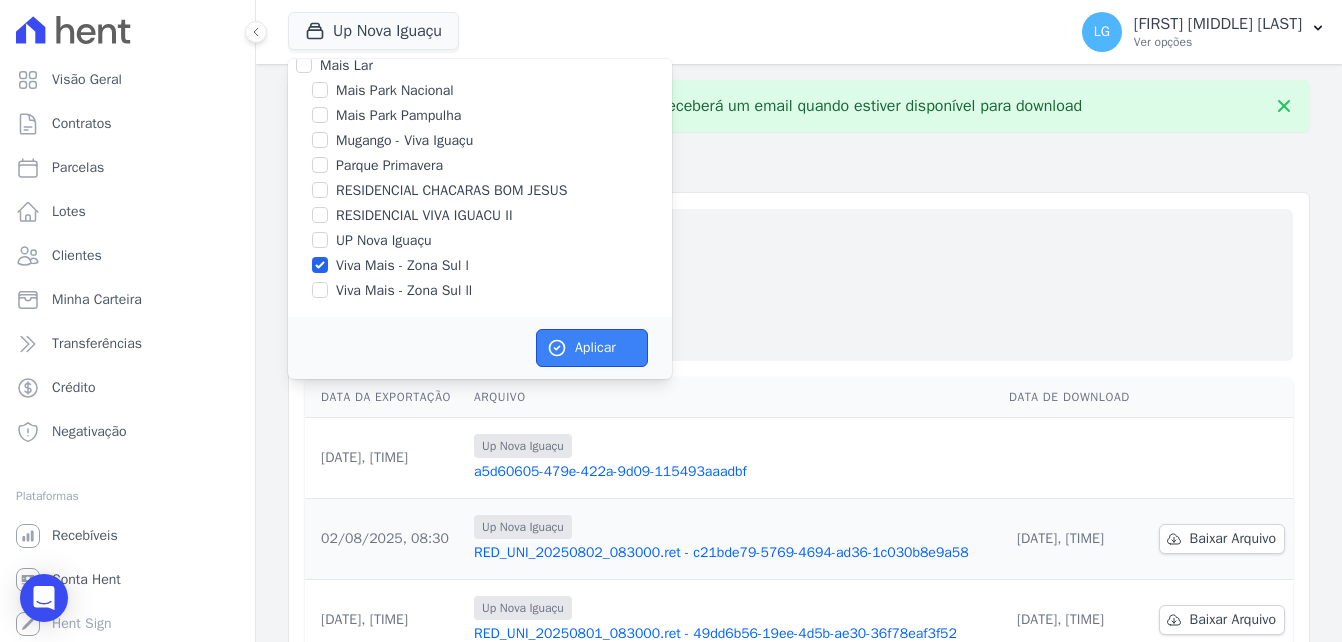 click on "Aplicar" at bounding box center (592, 348) 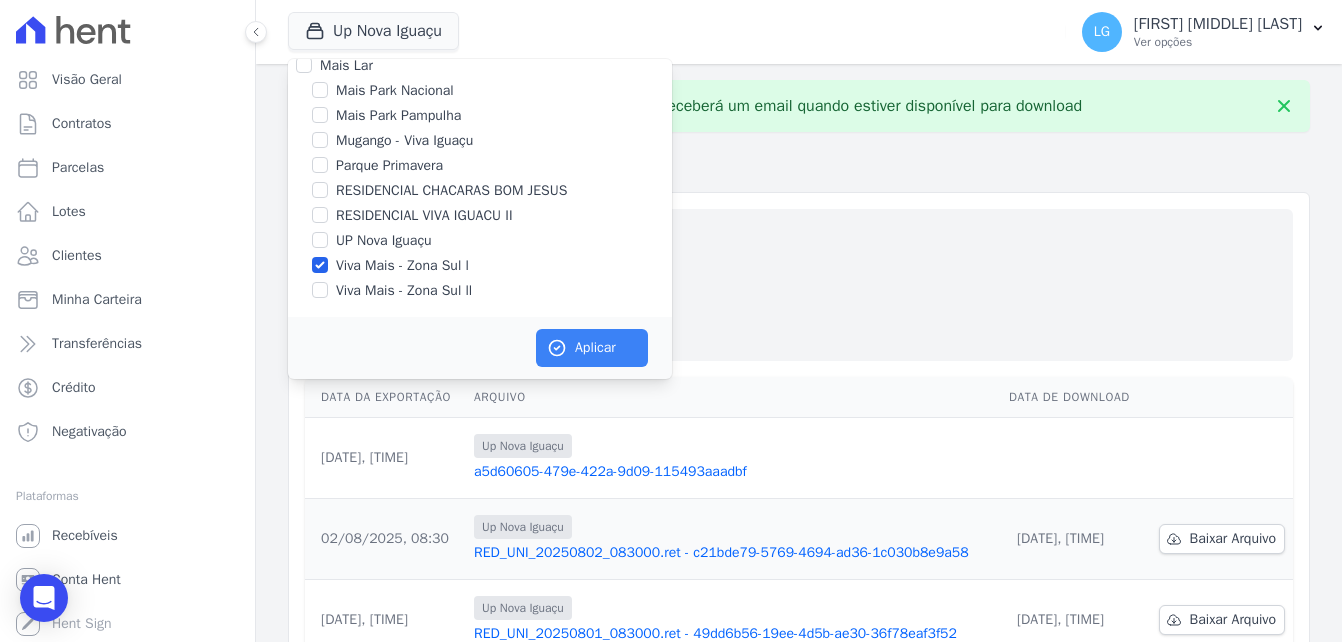 scroll, scrollTop: 16, scrollLeft: 0, axis: vertical 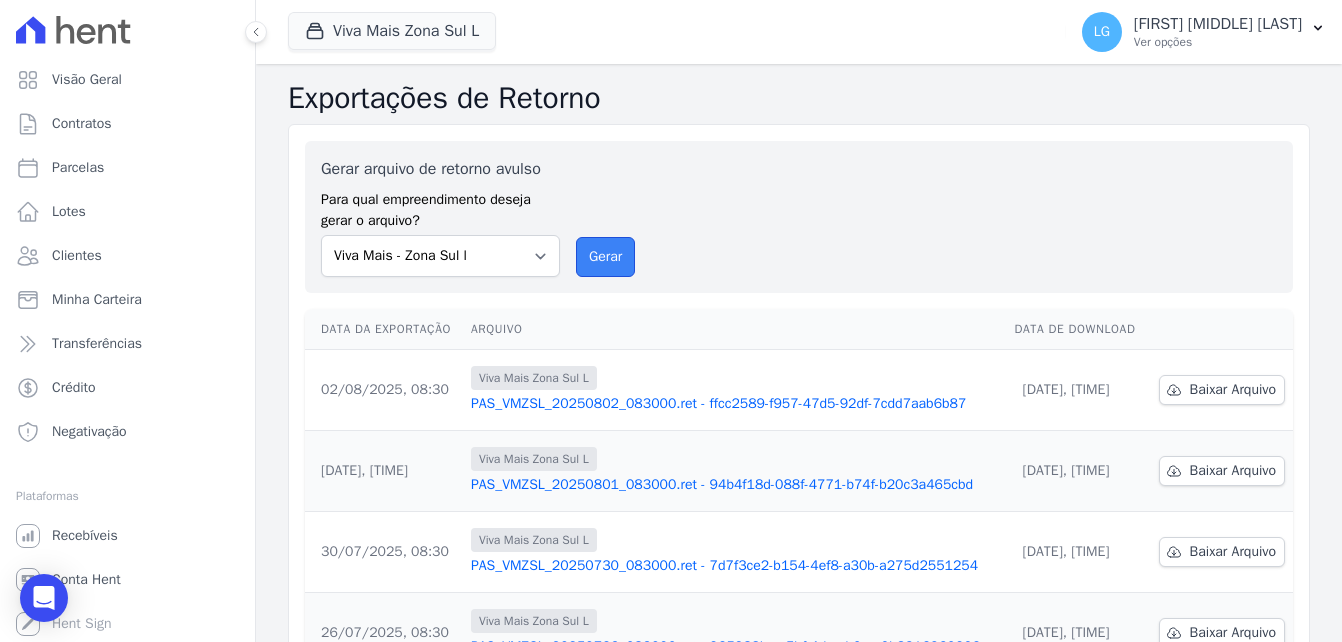 click on "Gerar" at bounding box center (605, 257) 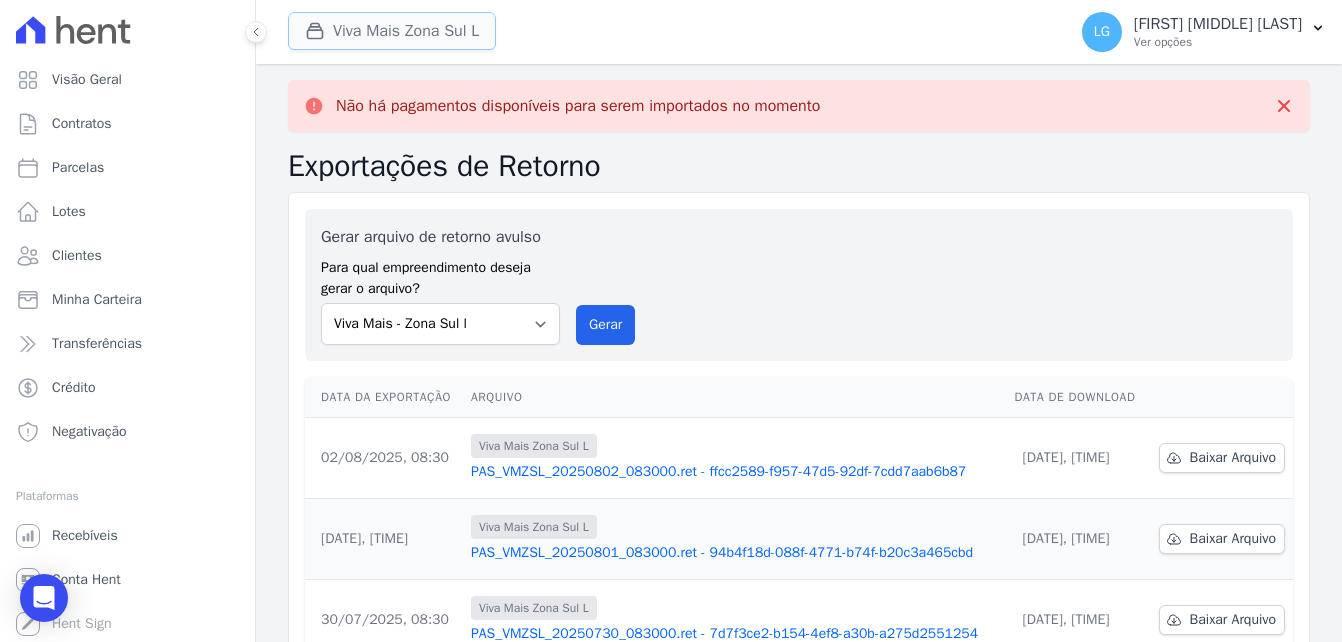 click on "Viva Mais   Zona Sul L" at bounding box center (392, 31) 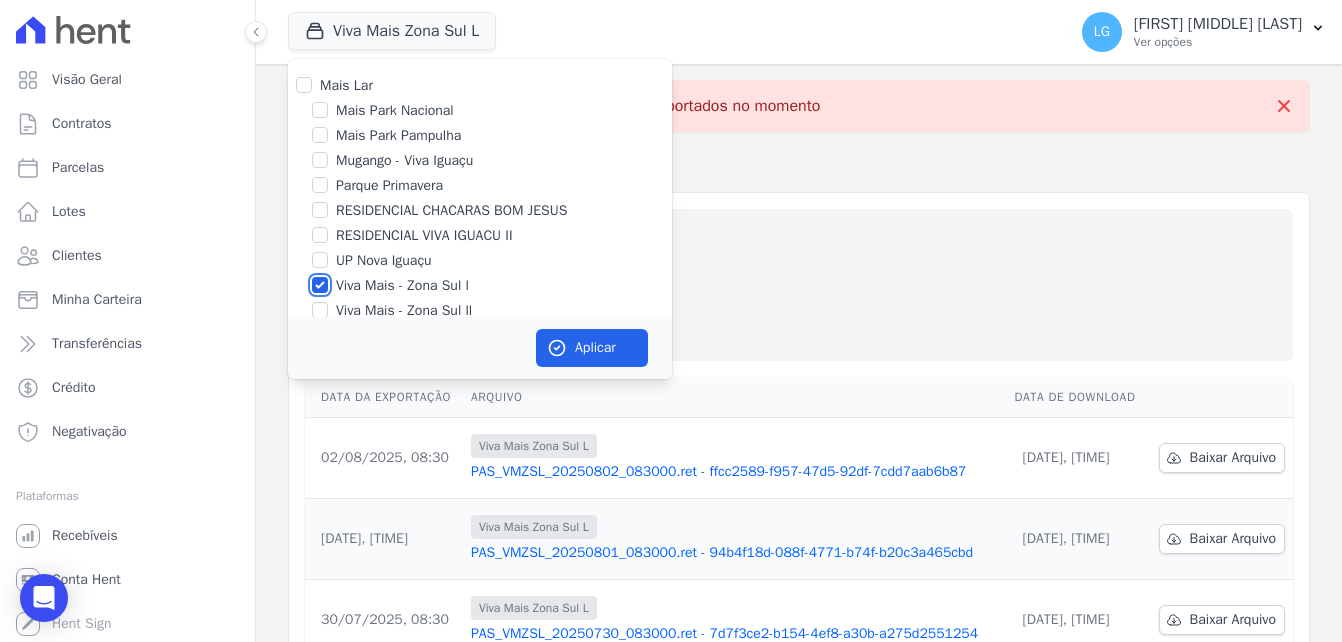click on "Viva Mais - Zona Sul l" at bounding box center [320, 285] 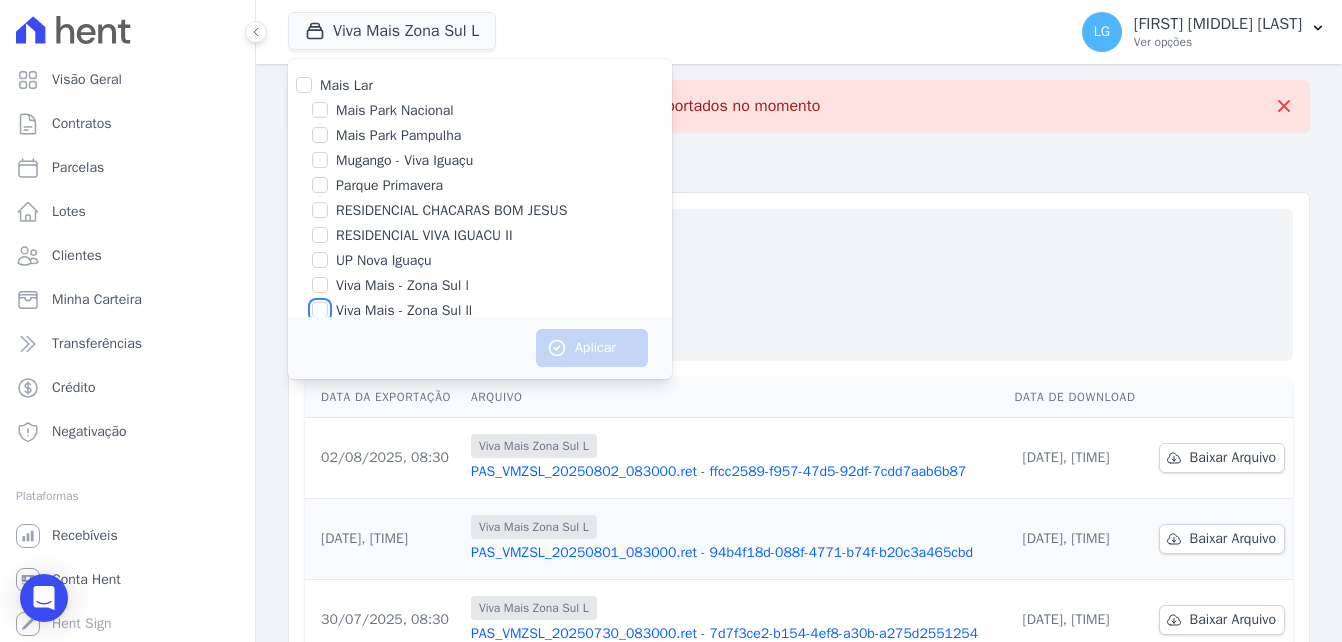 click on "Viva Mais - Zona Sul ll" at bounding box center (320, 310) 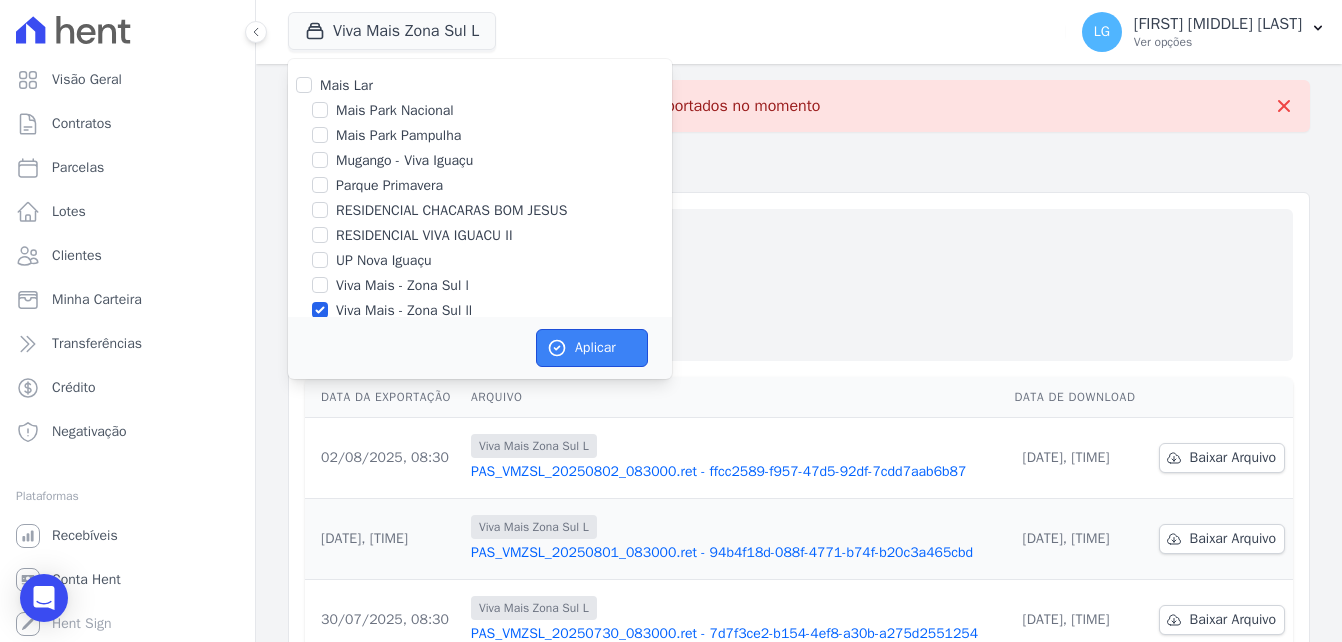 click on "Aplicar" at bounding box center [592, 348] 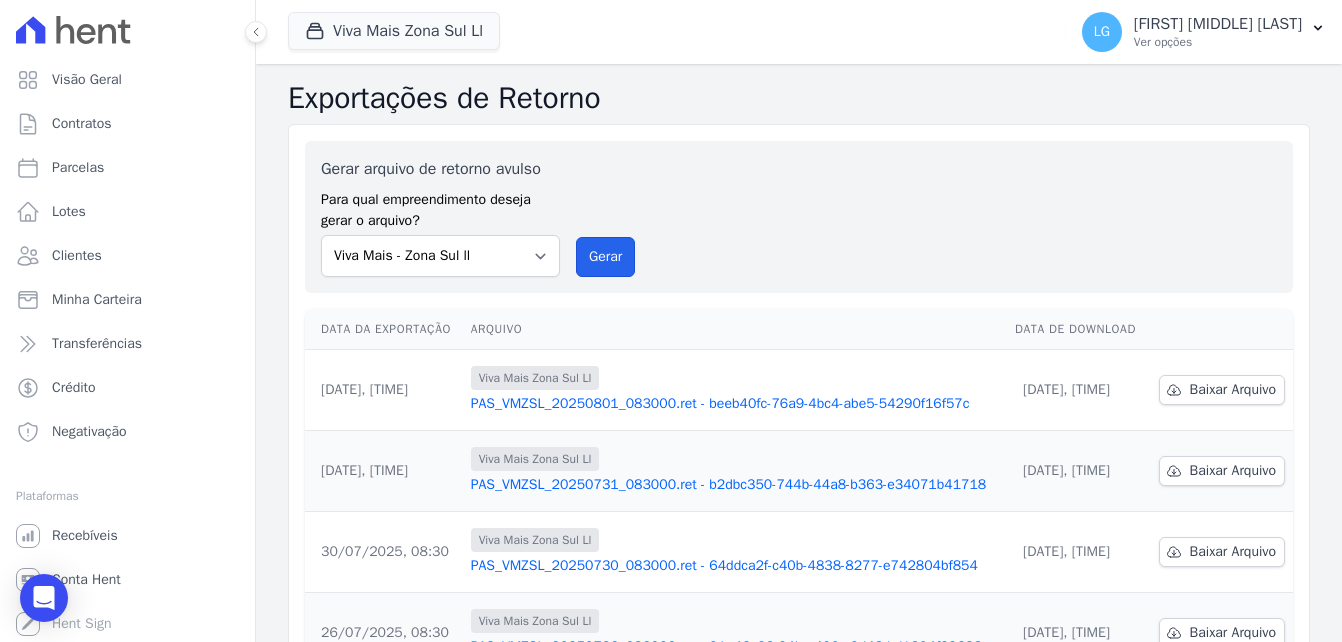 drag, startPoint x: 607, startPoint y: 250, endPoint x: 749, endPoint y: 153, distance: 171.96802 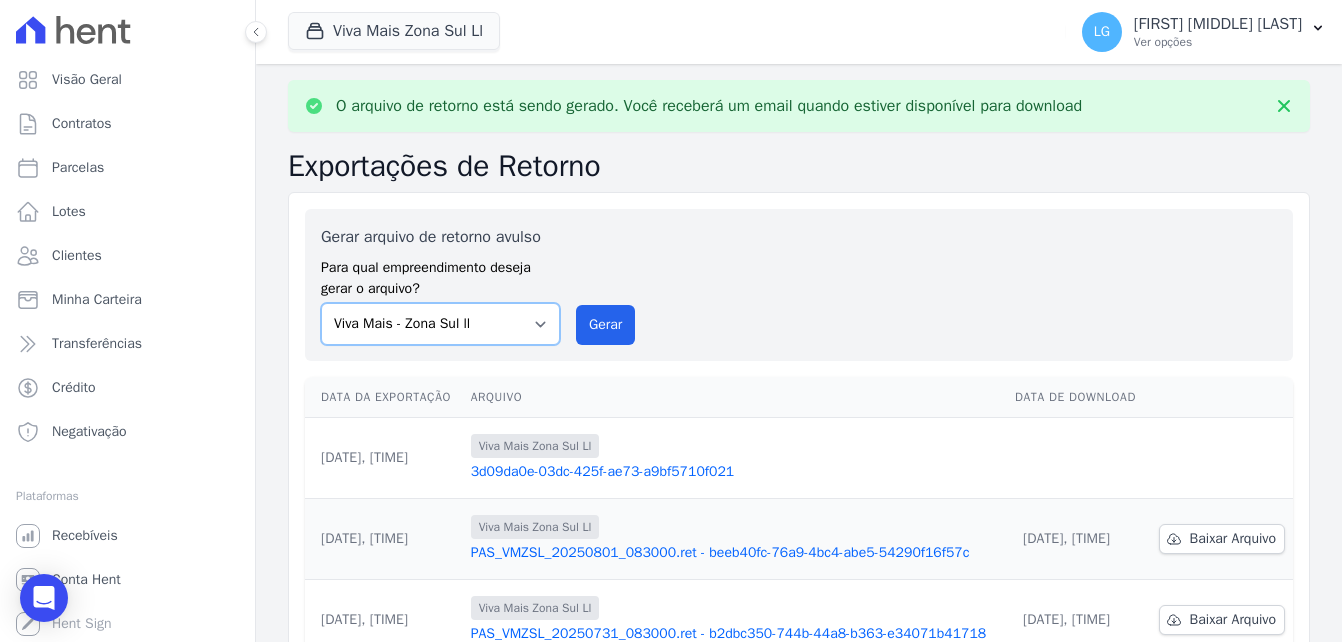 click on "Mais Park Nacional
Mais Park Pampulha
Mugango - Viva Iguaçu
Parque Primavera
RESIDENCIAL CHACARAS BOM JESUS
RESIDENCIAL VIVA IGUACU II
UP Nova Iguaçu
Viva Mais - Zona Sul l
Viva Mais - Zona Sul ll" at bounding box center (440, 324) 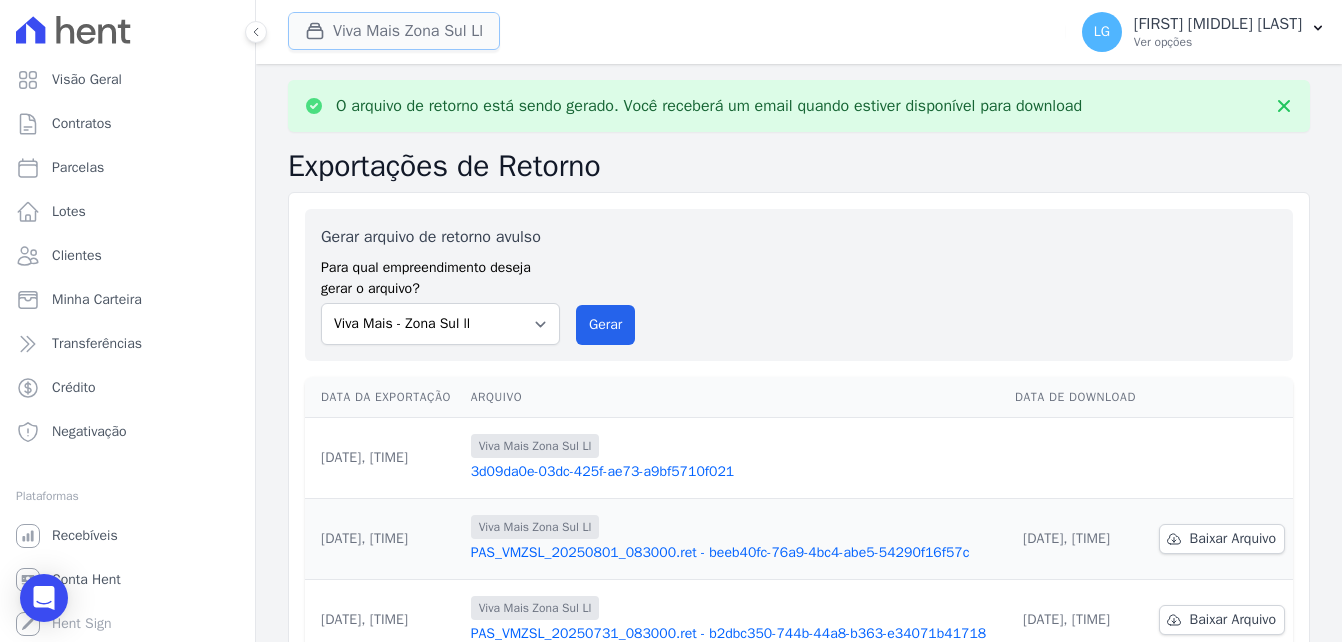 click on "Viva Mais   Zona Sul Ll" at bounding box center (394, 31) 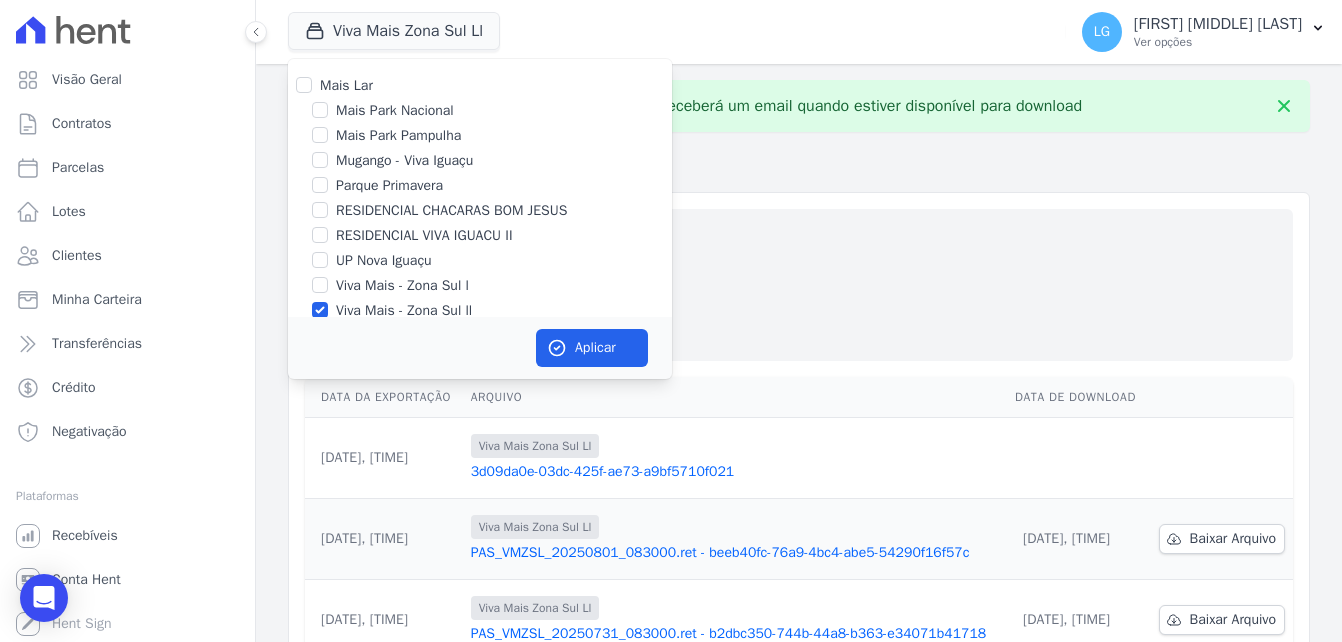 click on "Mais Lar" at bounding box center (346, 85) 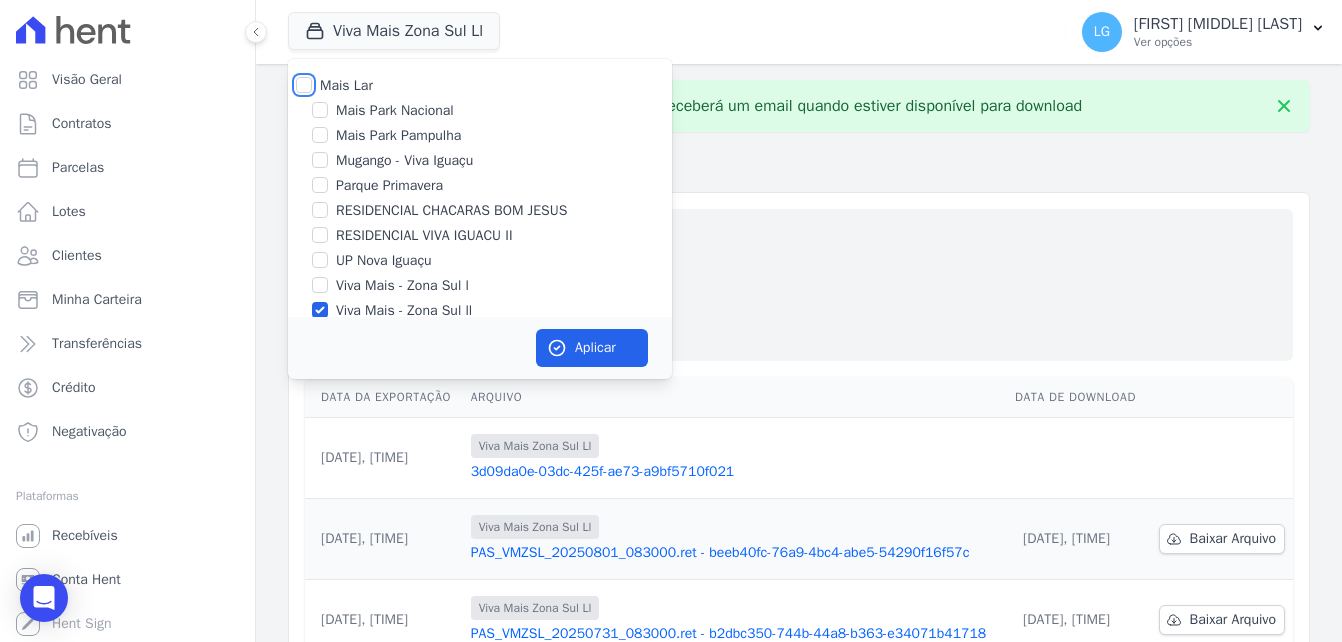click on "Mais Lar" at bounding box center [304, 85] 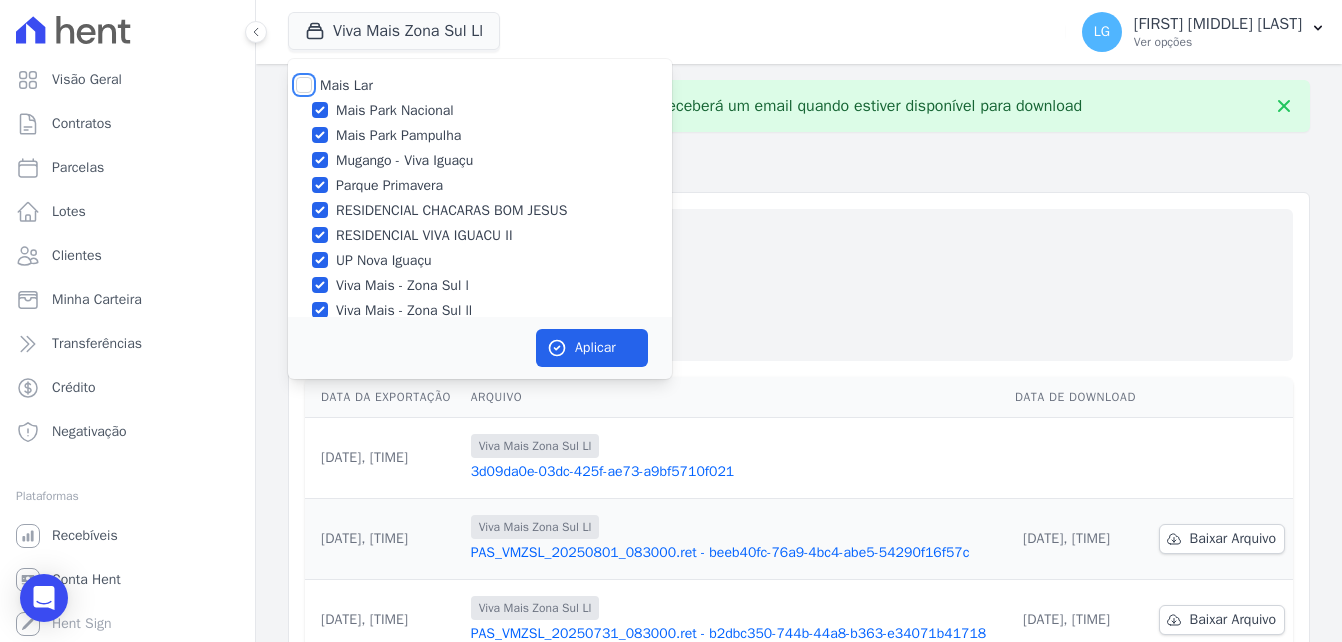 checkbox on "true" 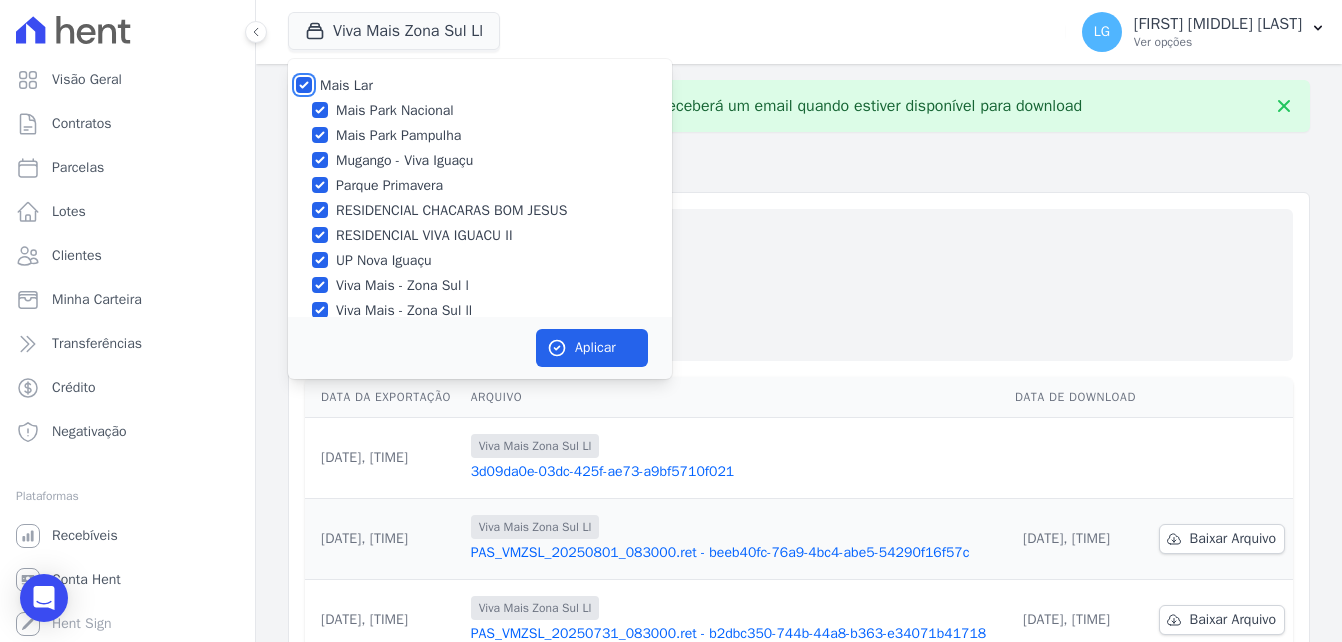 checkbox on "true" 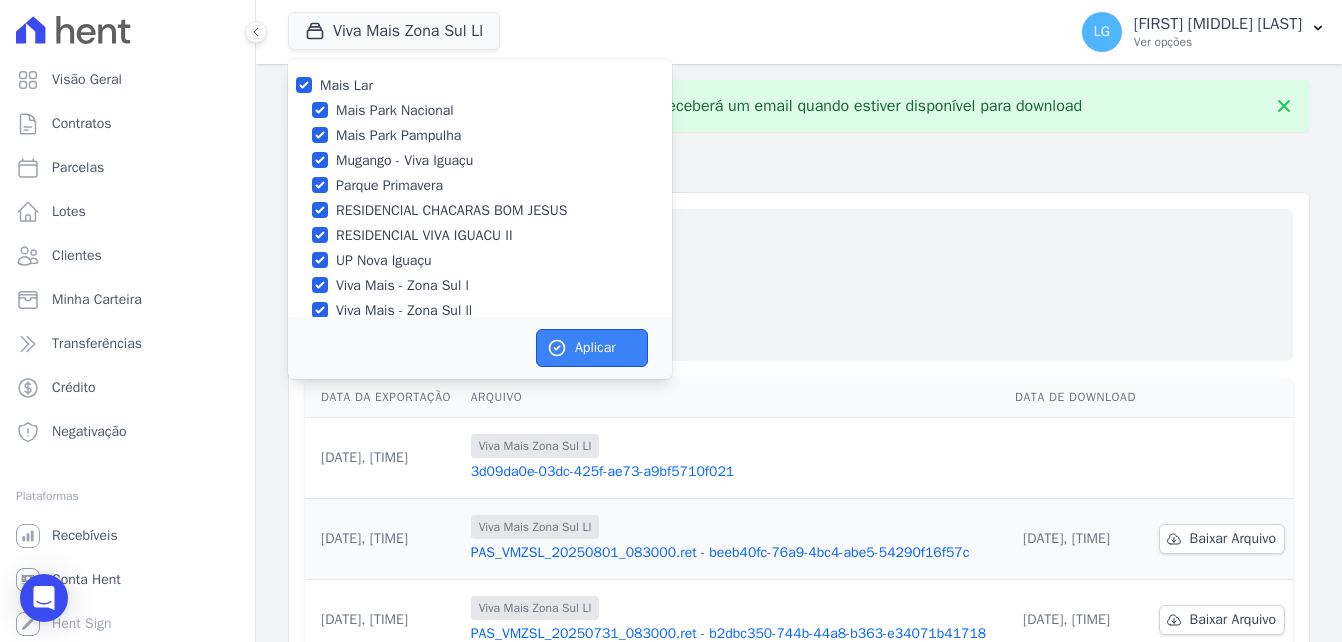 click on "Aplicar" at bounding box center (592, 348) 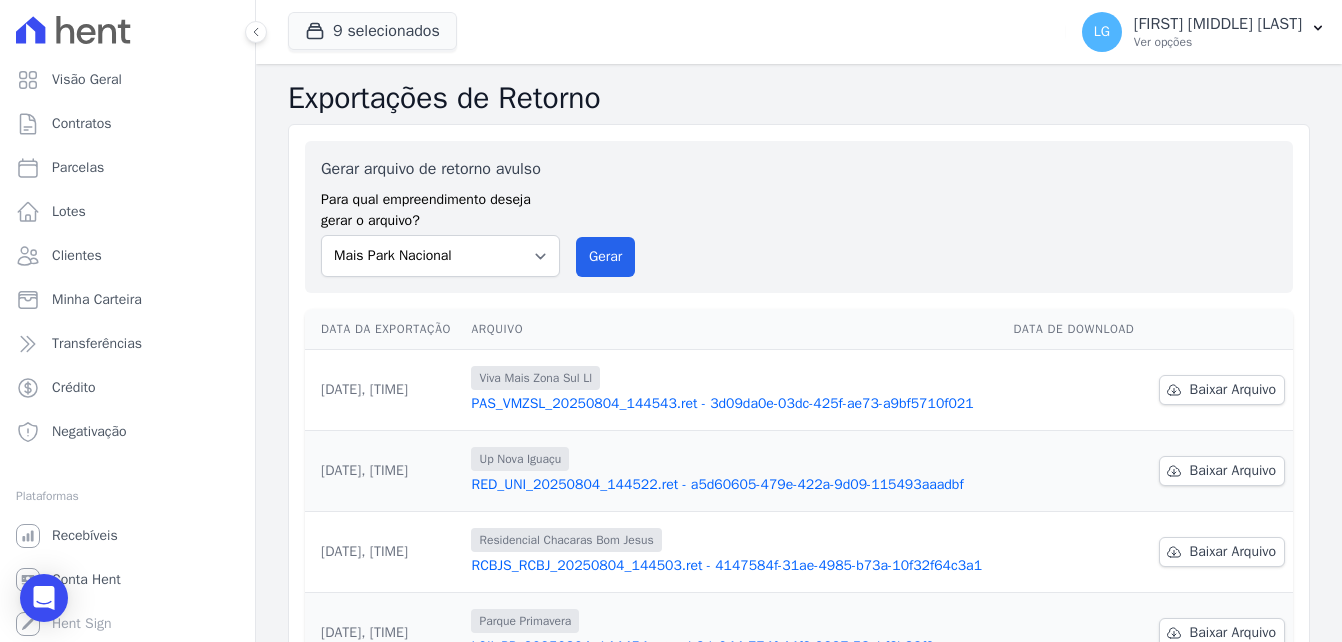 click on "Gerar arquivo de retorno avulso
Para qual empreendimento deseja gerar o arquivo?
Mais Park Nacional
Mais Park Pampulha
Mugango - Viva Iguaçu
Parque Primavera
RESIDENCIAL CHACARAS BOM JESUS
RESIDENCIAL VIVA IGUACU II
UP Nova Iguaçu
Viva Mais - Zona Sul l
Viva Mais - Zona Sul ll
Gerar
Data da Exportação
Arquivo
Data de Download
[DATE], [TIME]
Viva Mais   Zona SulLl" at bounding box center [799, 686] 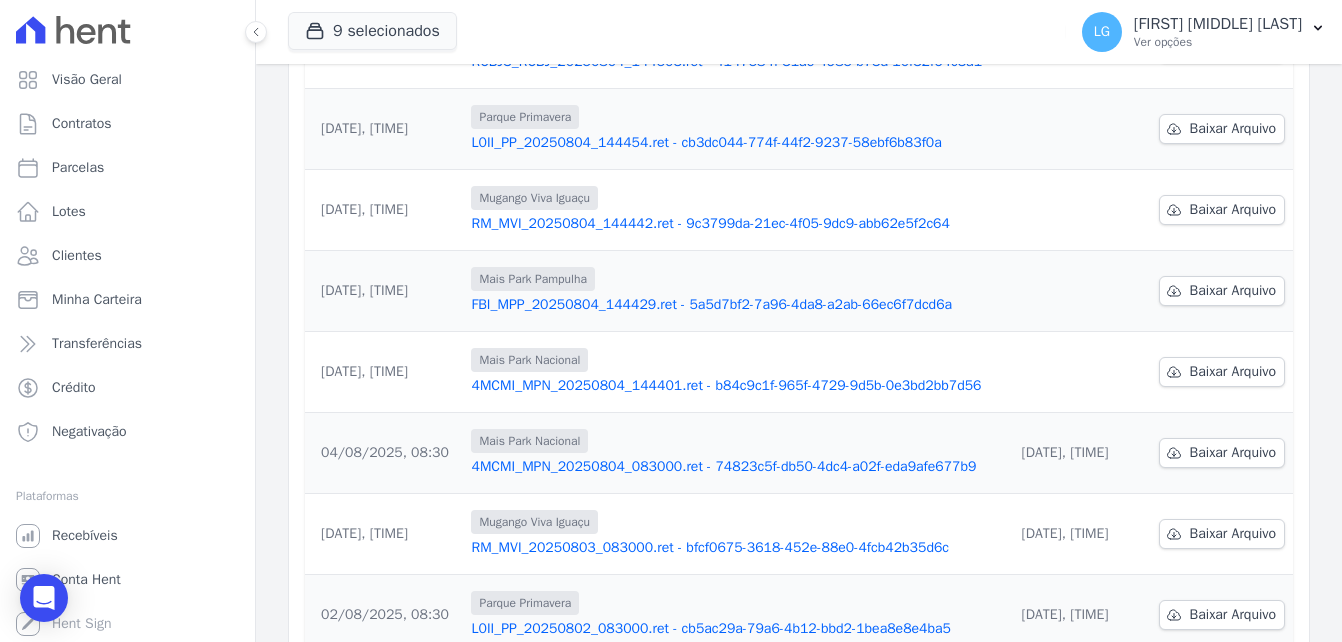 scroll, scrollTop: 600, scrollLeft: 0, axis: vertical 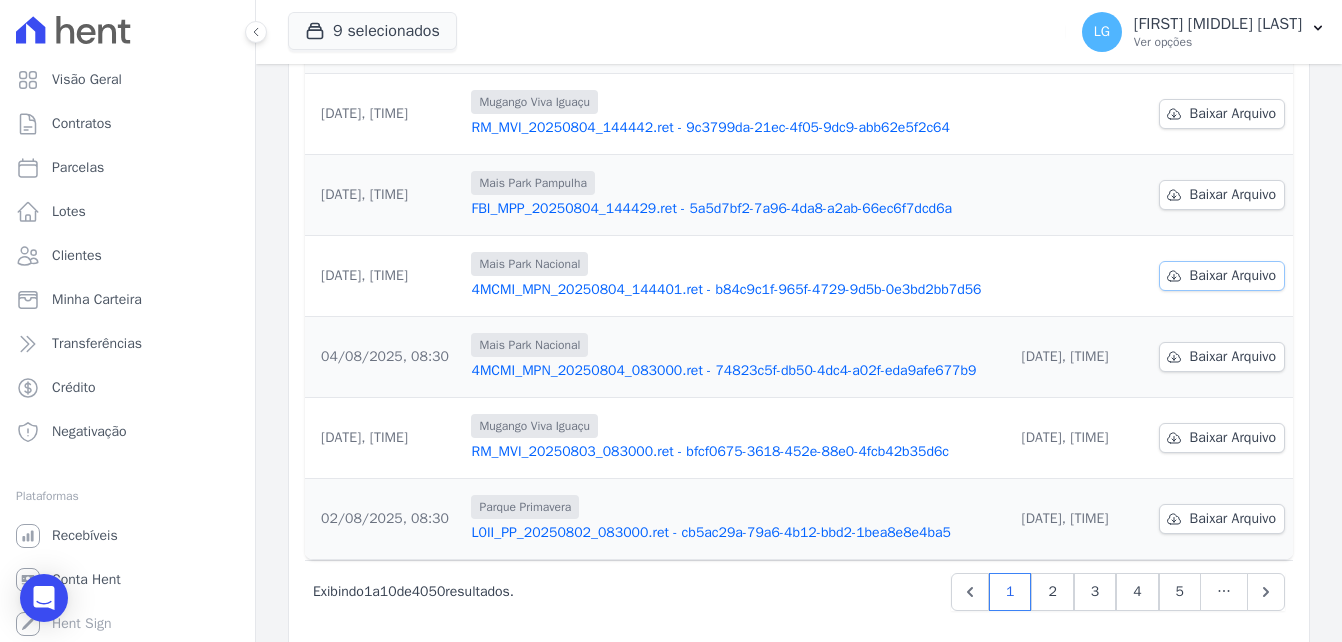 click on "Baixar Arquivo" at bounding box center (1233, 276) 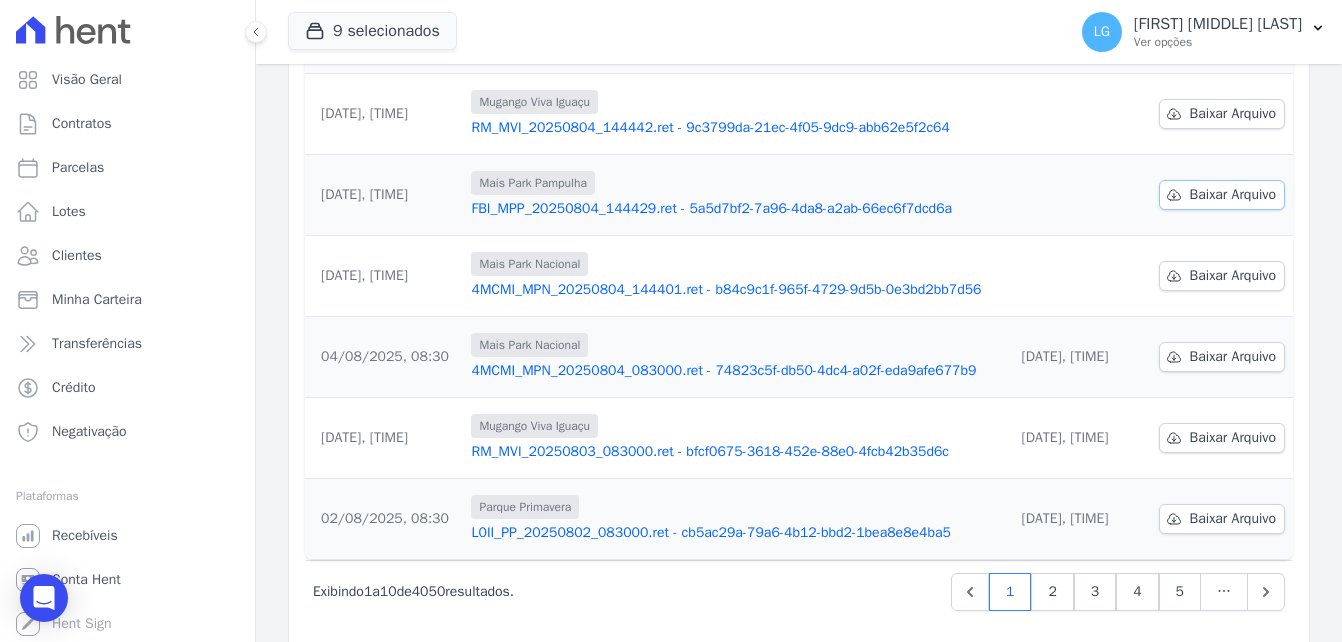 click on "Baixar Arquivo" at bounding box center (1233, 195) 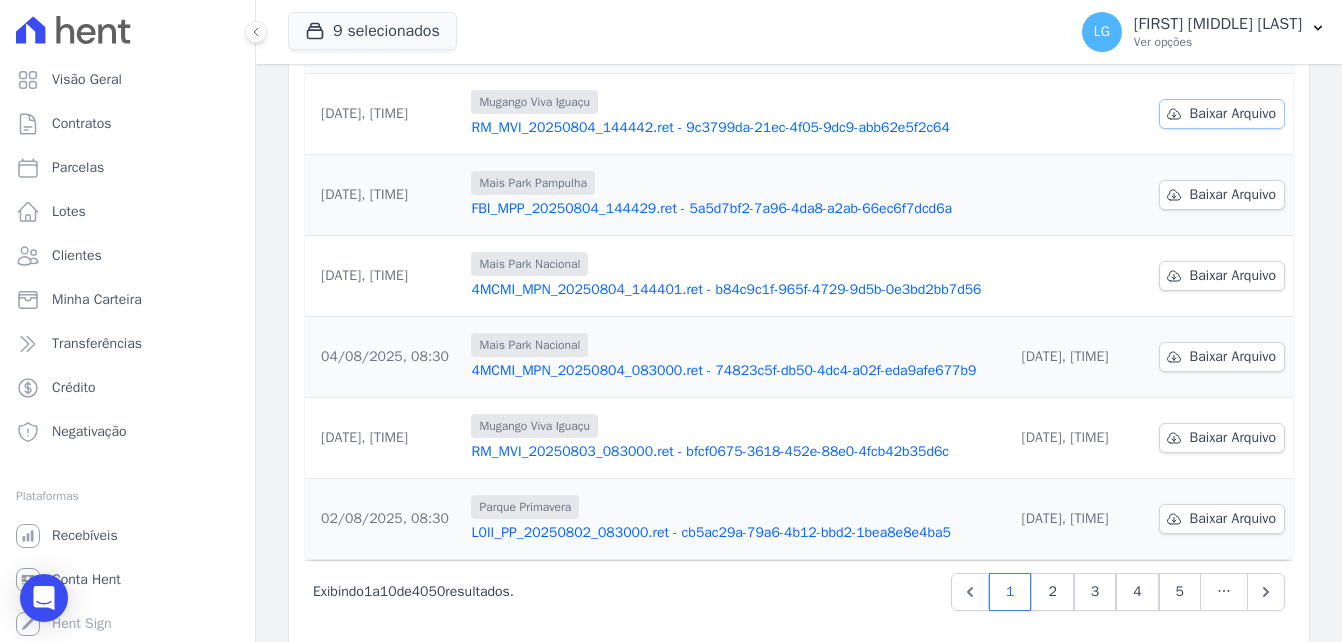 click on "Baixar Arquivo" at bounding box center (1233, 114) 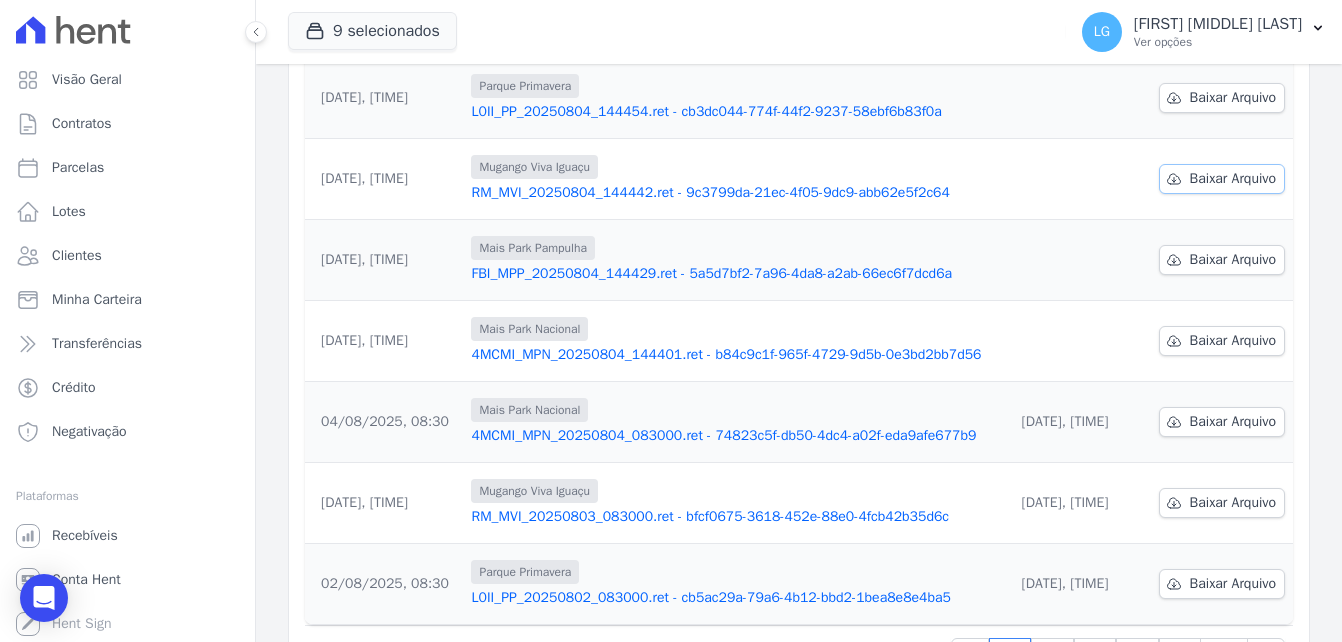 scroll, scrollTop: 500, scrollLeft: 0, axis: vertical 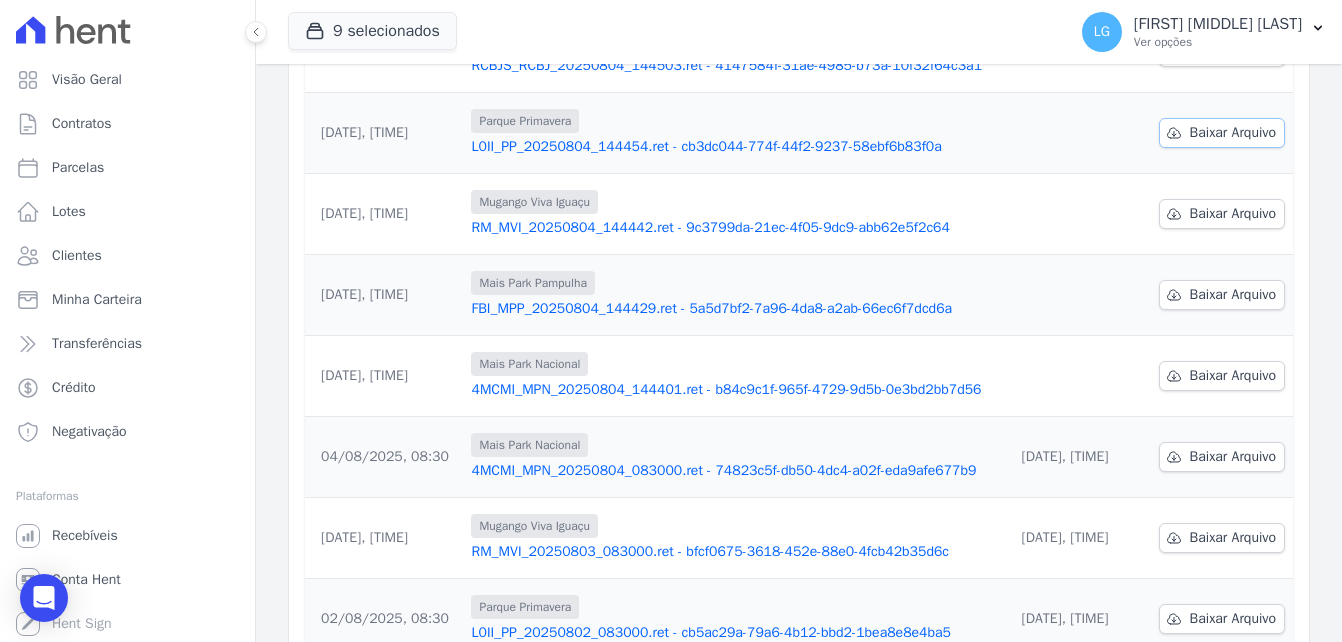 click on "Baixar Arquivo" at bounding box center [1233, 133] 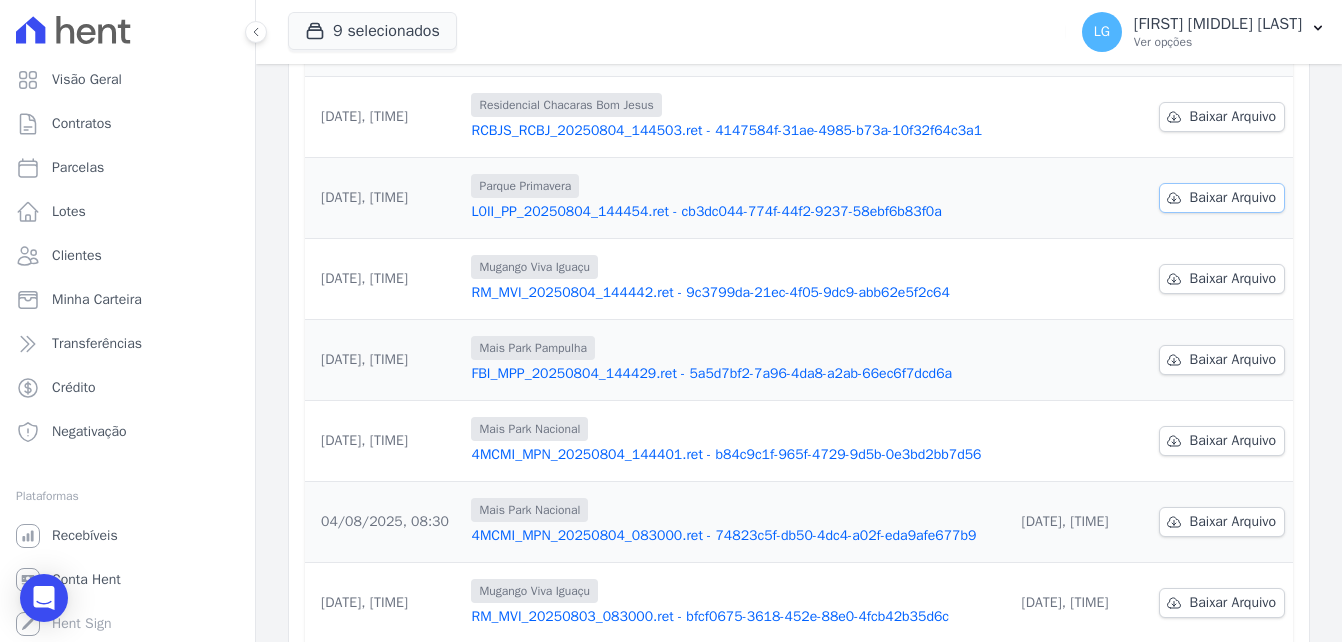scroll, scrollTop: 400, scrollLeft: 0, axis: vertical 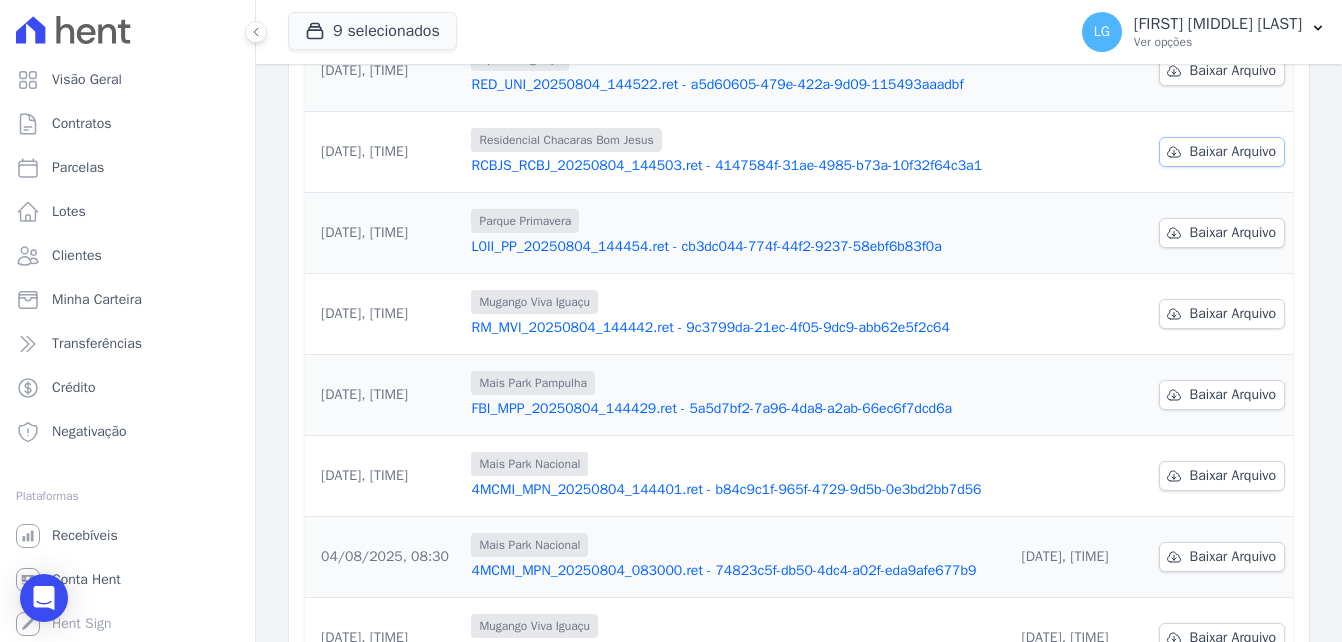 click on "Baixar Arquivo" at bounding box center [1233, 152] 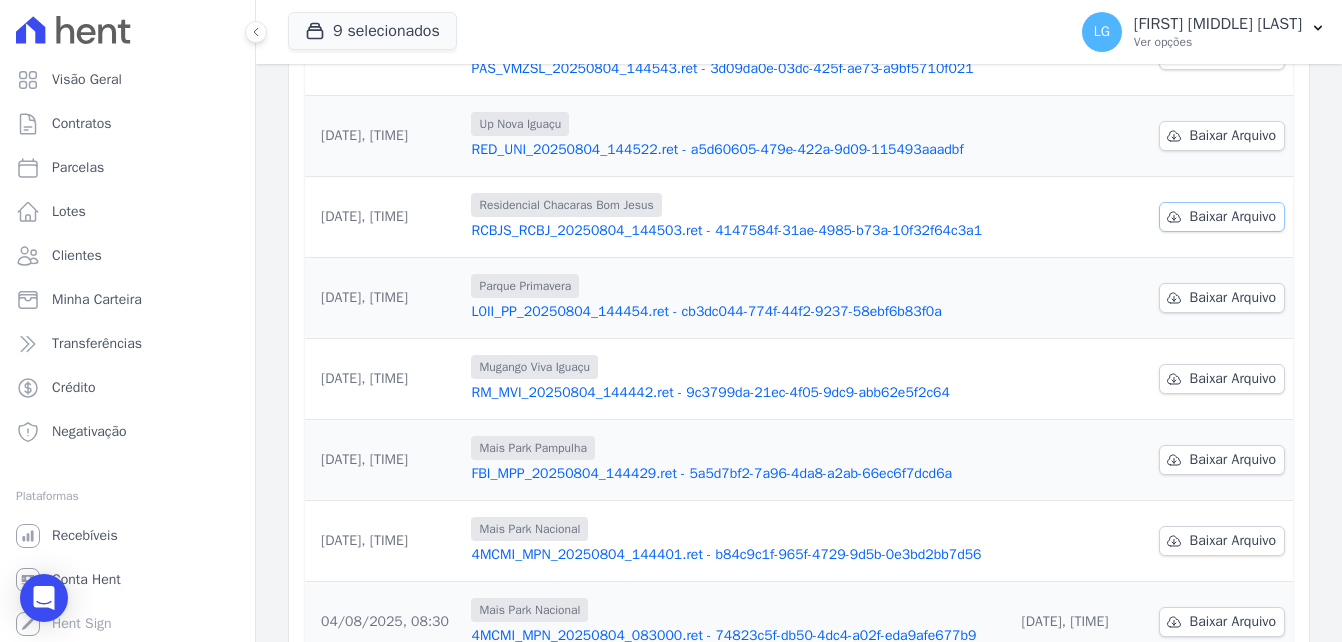 scroll, scrollTop: 300, scrollLeft: 0, axis: vertical 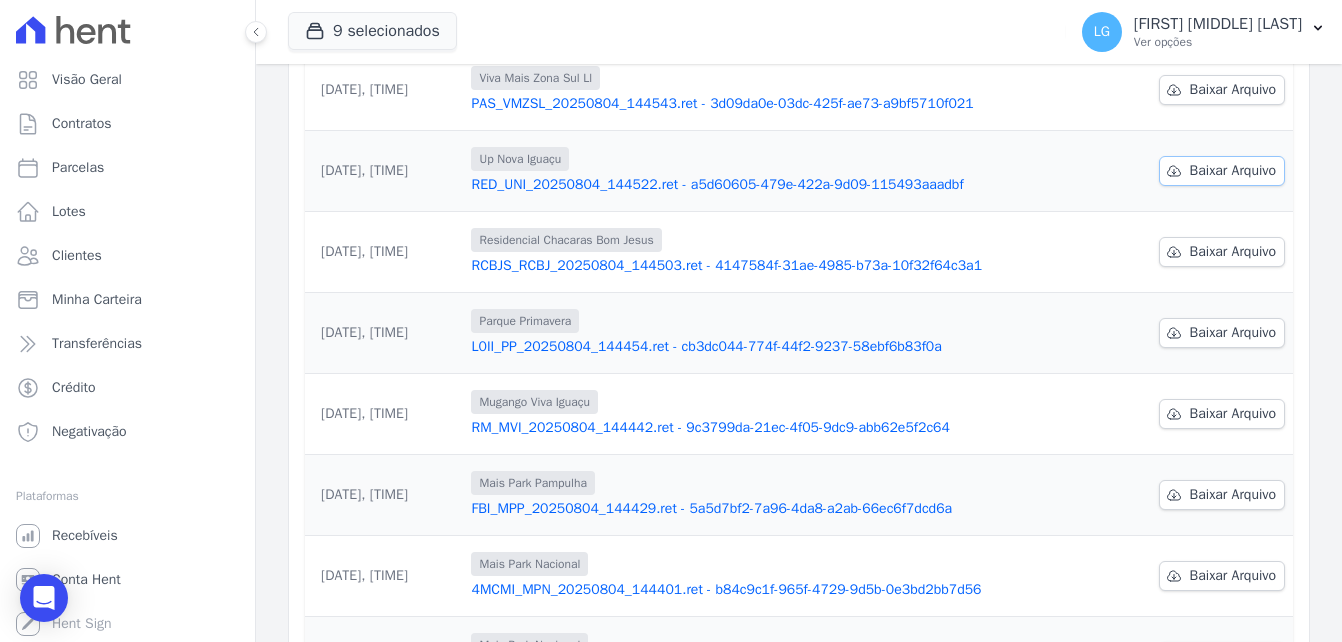 click on "Baixar Arquivo" at bounding box center [1233, 171] 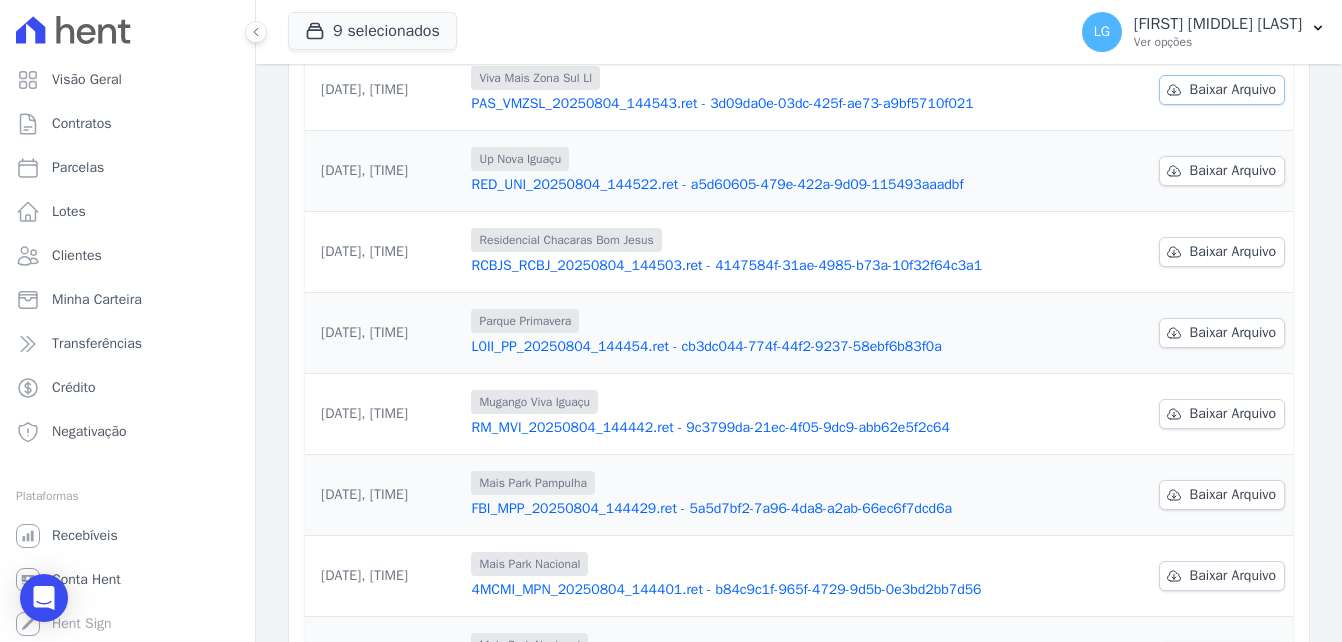 click on "Baixar Arquivo" at bounding box center (1233, 90) 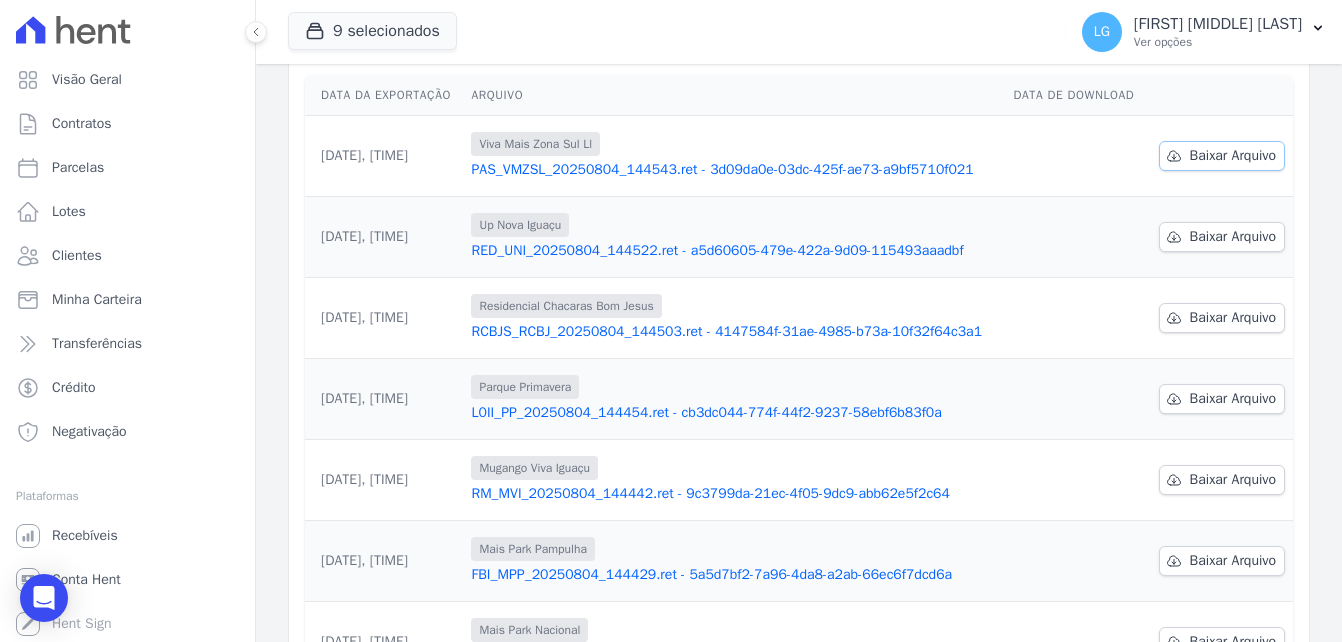 scroll, scrollTop: 200, scrollLeft: 0, axis: vertical 